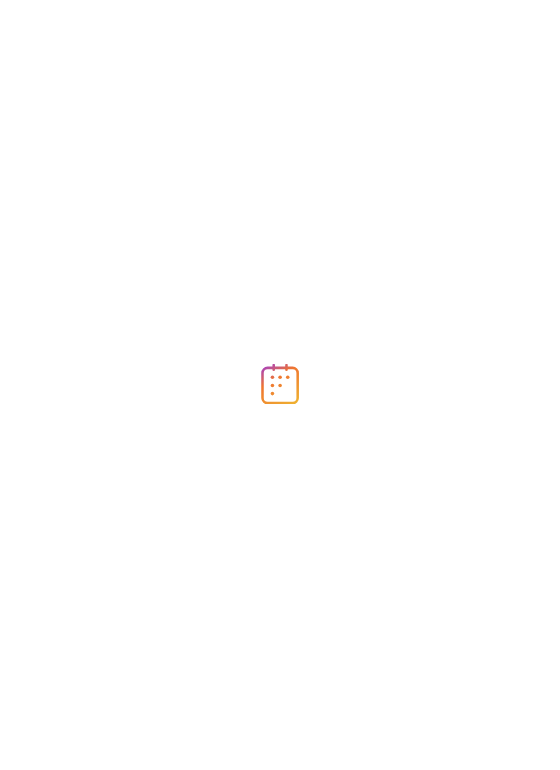 scroll, scrollTop: 0, scrollLeft: 0, axis: both 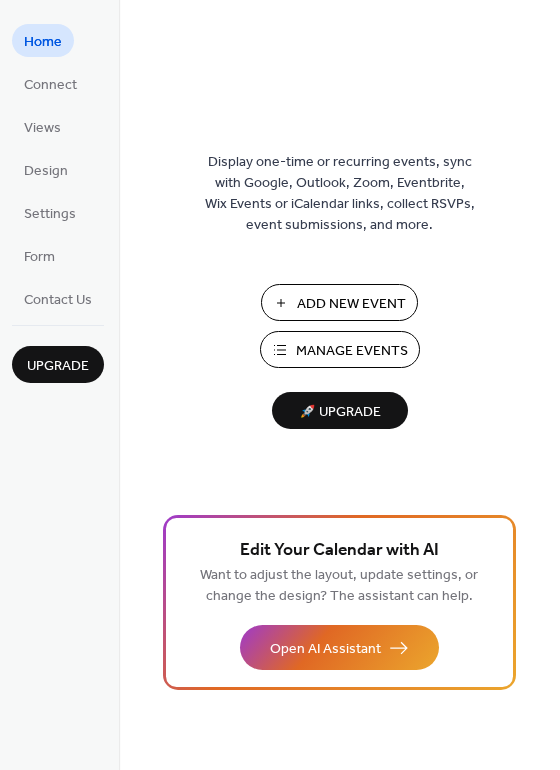 click on "Add New Event" at bounding box center [351, 304] 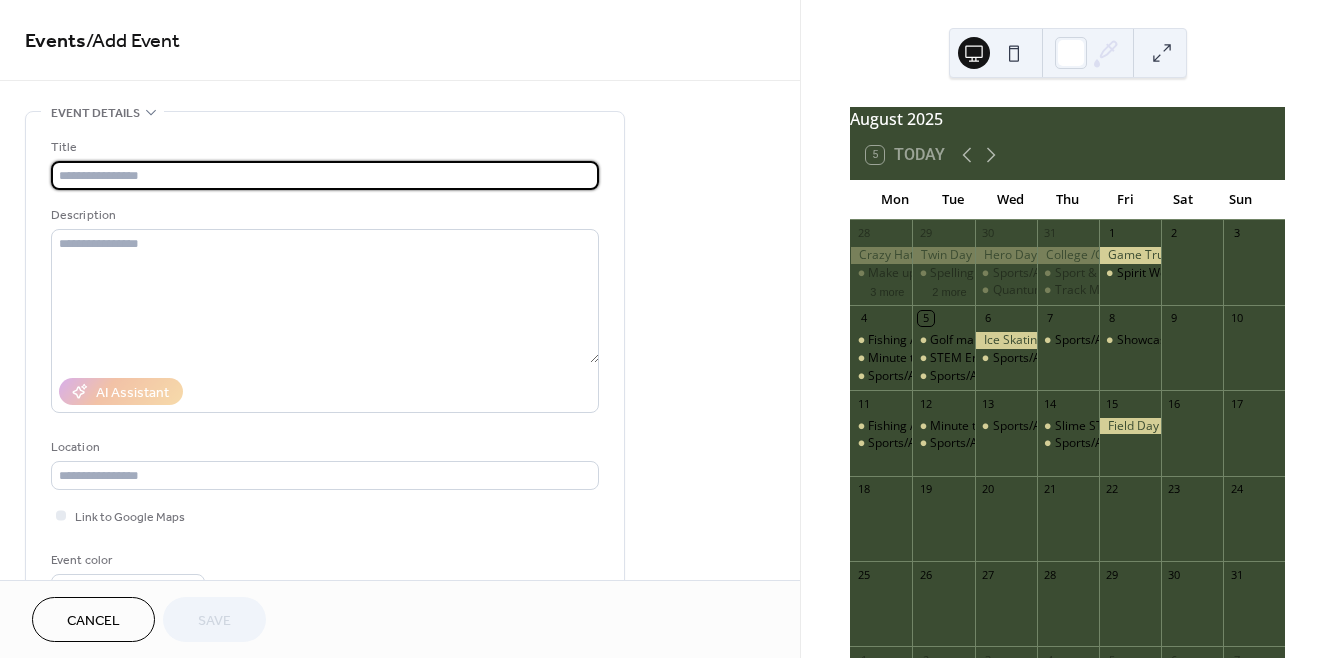 scroll, scrollTop: 0, scrollLeft: 0, axis: both 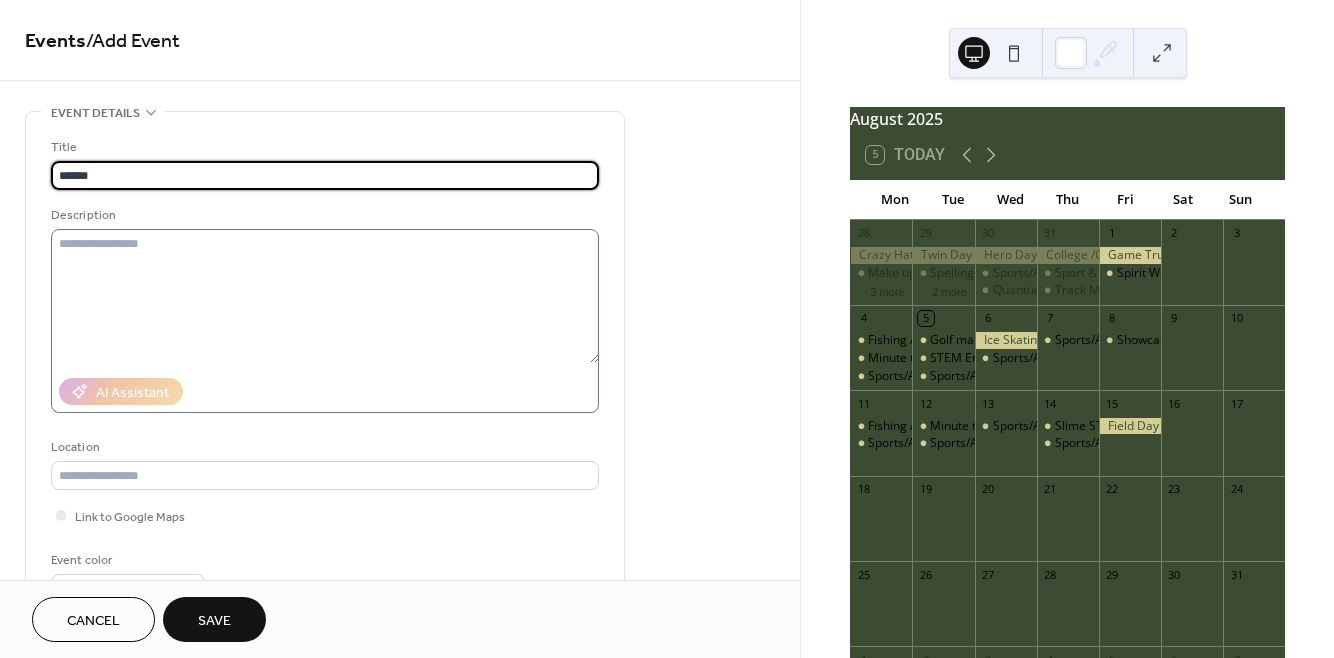 type on "******" 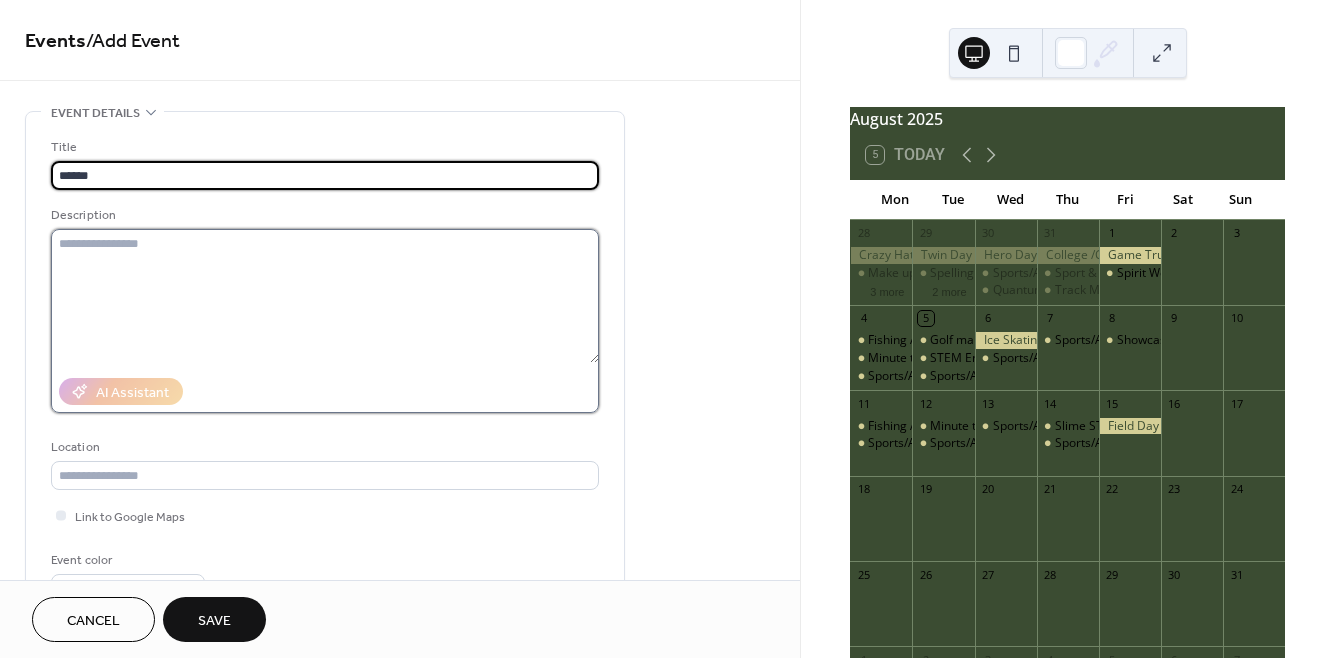 click at bounding box center (325, 296) 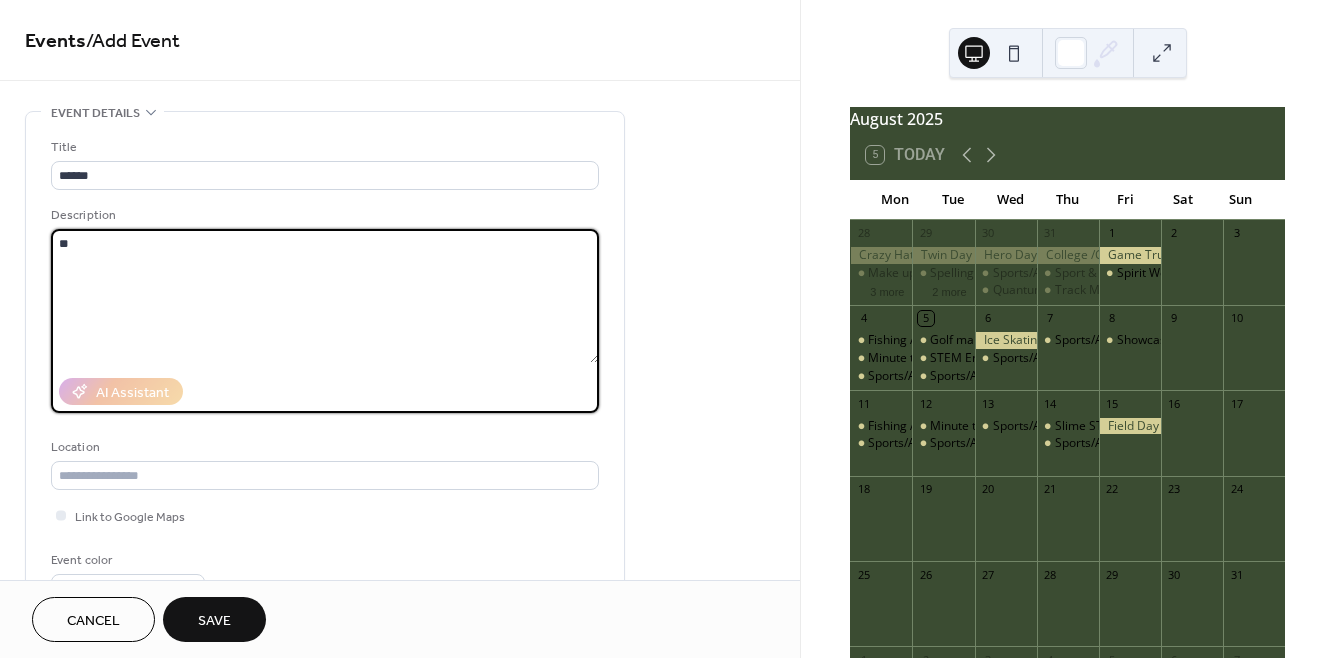 type on "*" 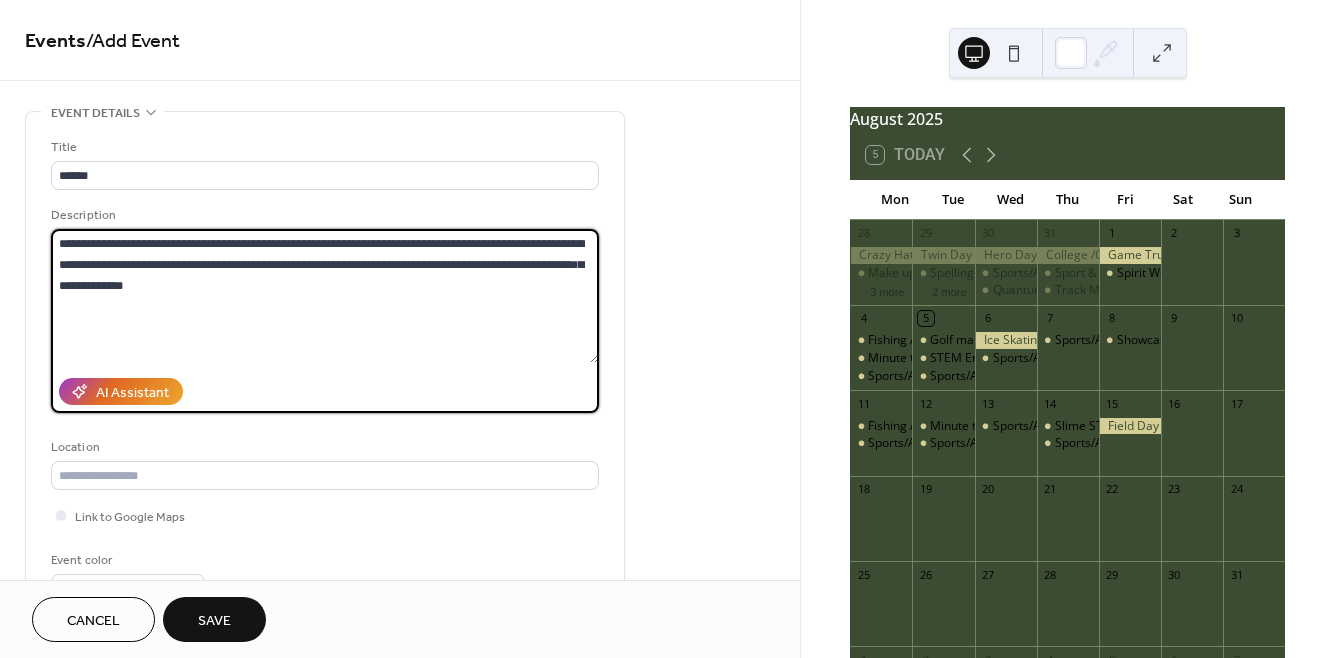 click on "**********" at bounding box center (325, 296) 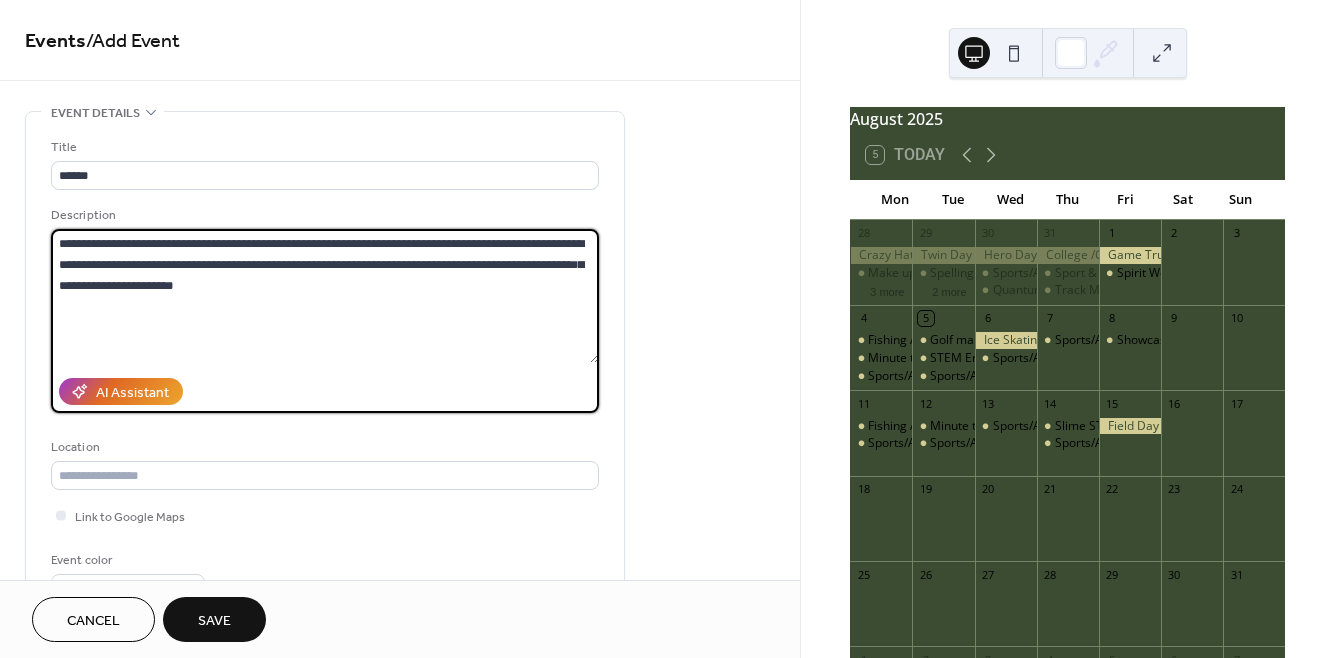 click on "**********" at bounding box center [325, 296] 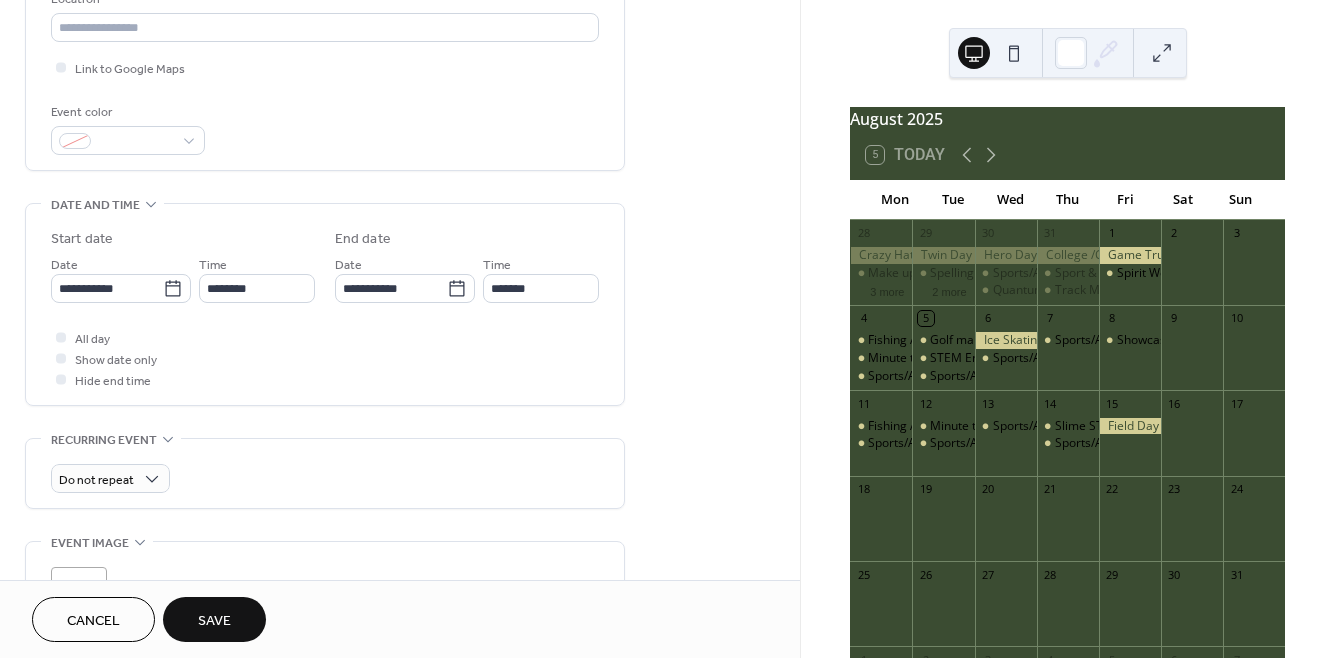 scroll, scrollTop: 450, scrollLeft: 0, axis: vertical 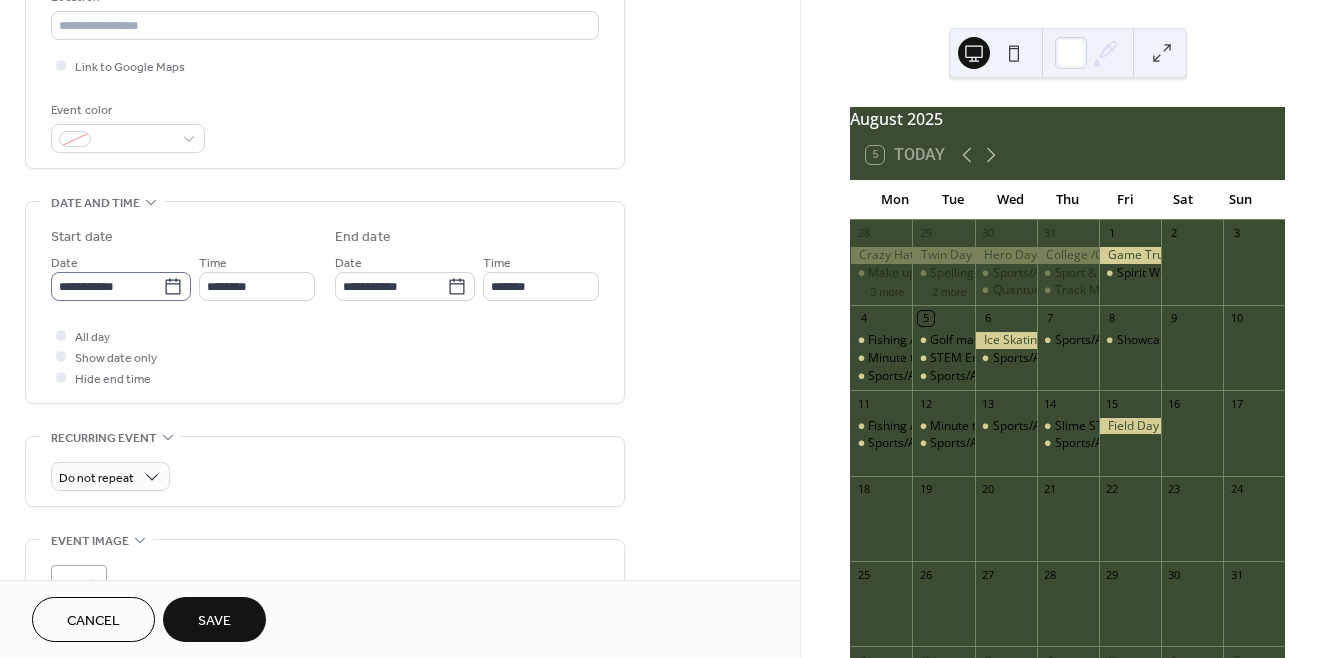 type on "**********" 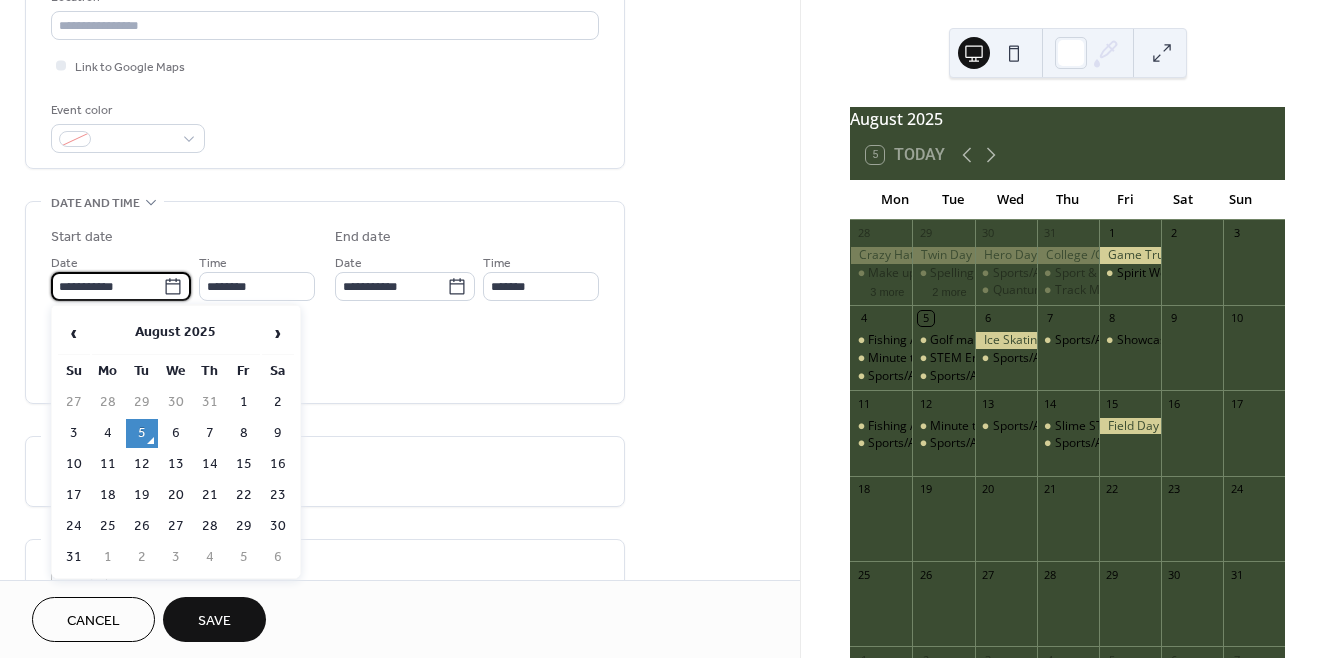 click on "**********" at bounding box center [107, 286] 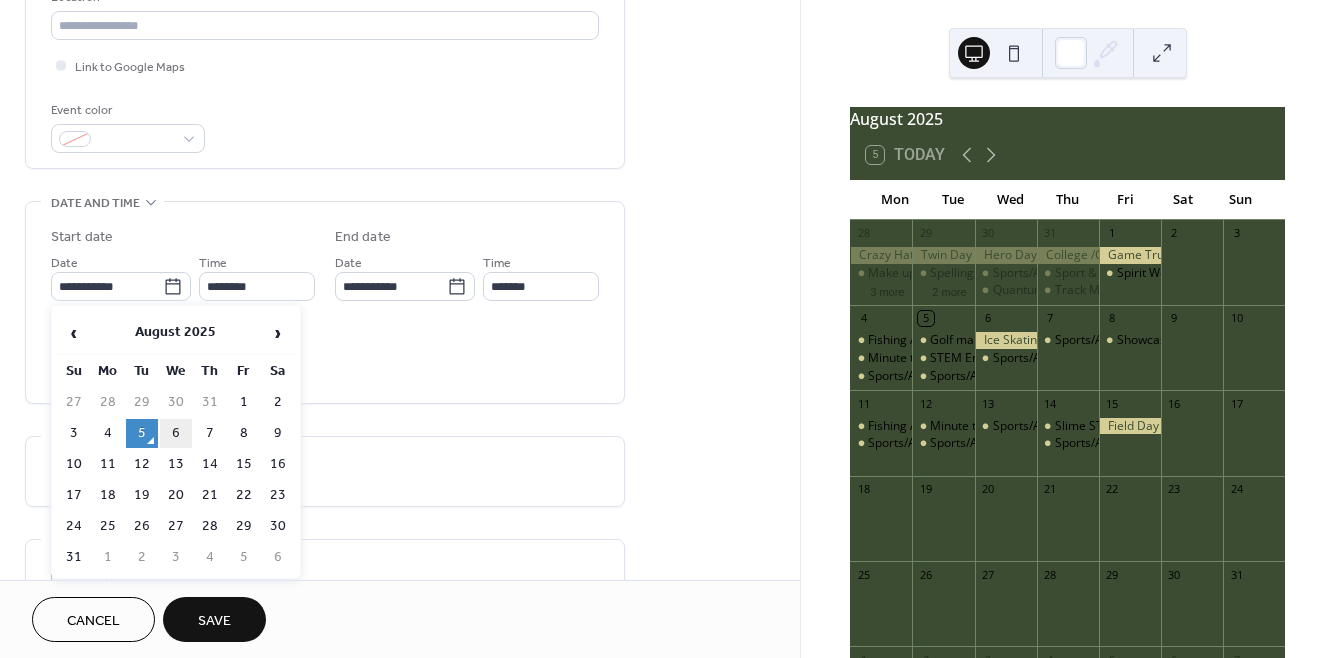 click on "6" at bounding box center [176, 433] 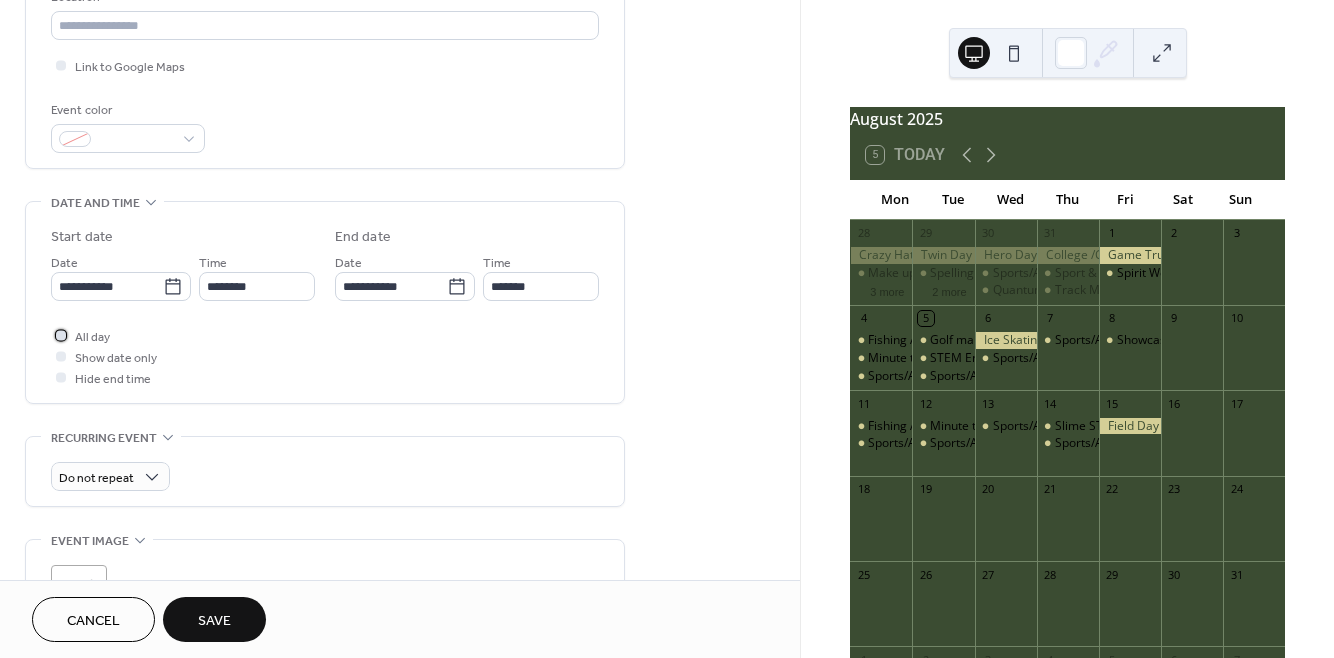 click at bounding box center (61, 335) 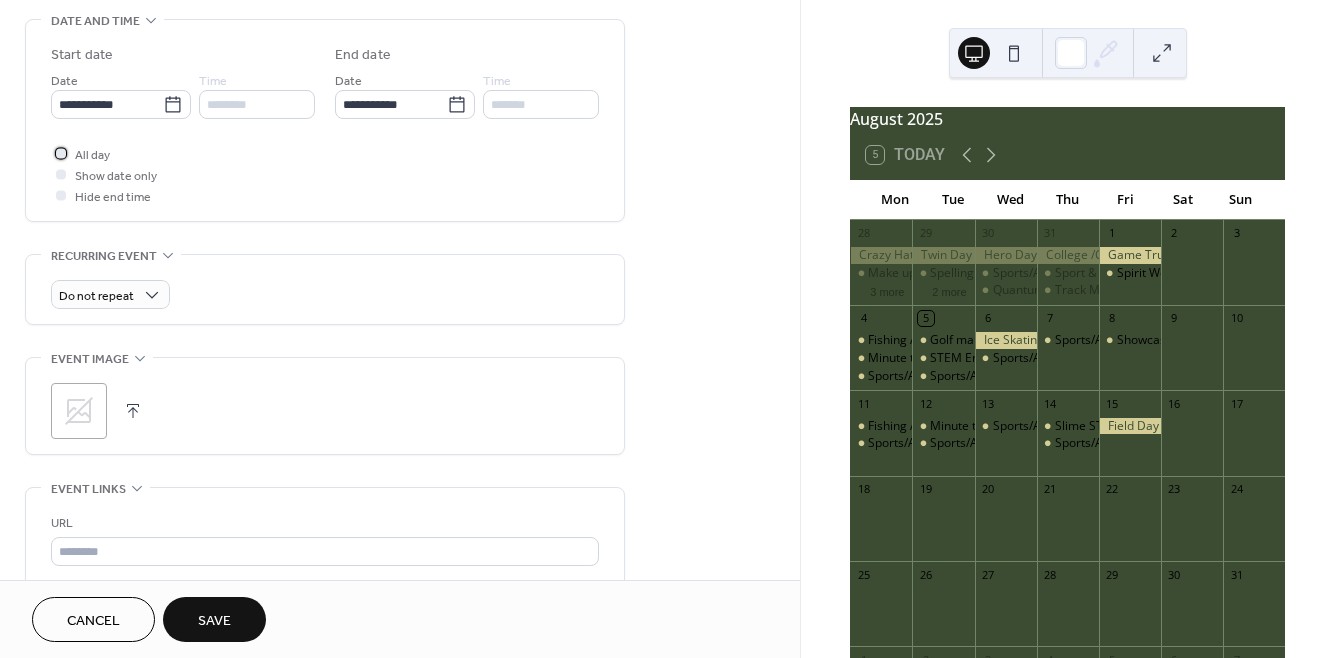 scroll, scrollTop: 635, scrollLeft: 0, axis: vertical 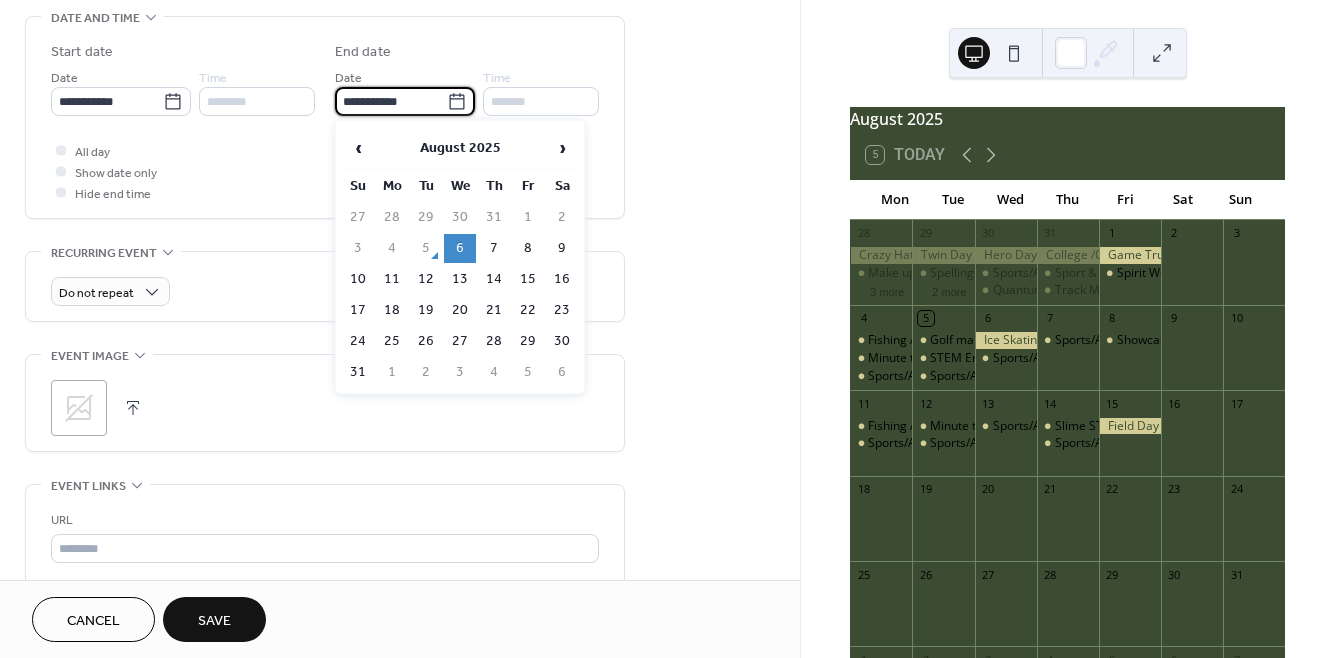 click on "**********" at bounding box center (391, 101) 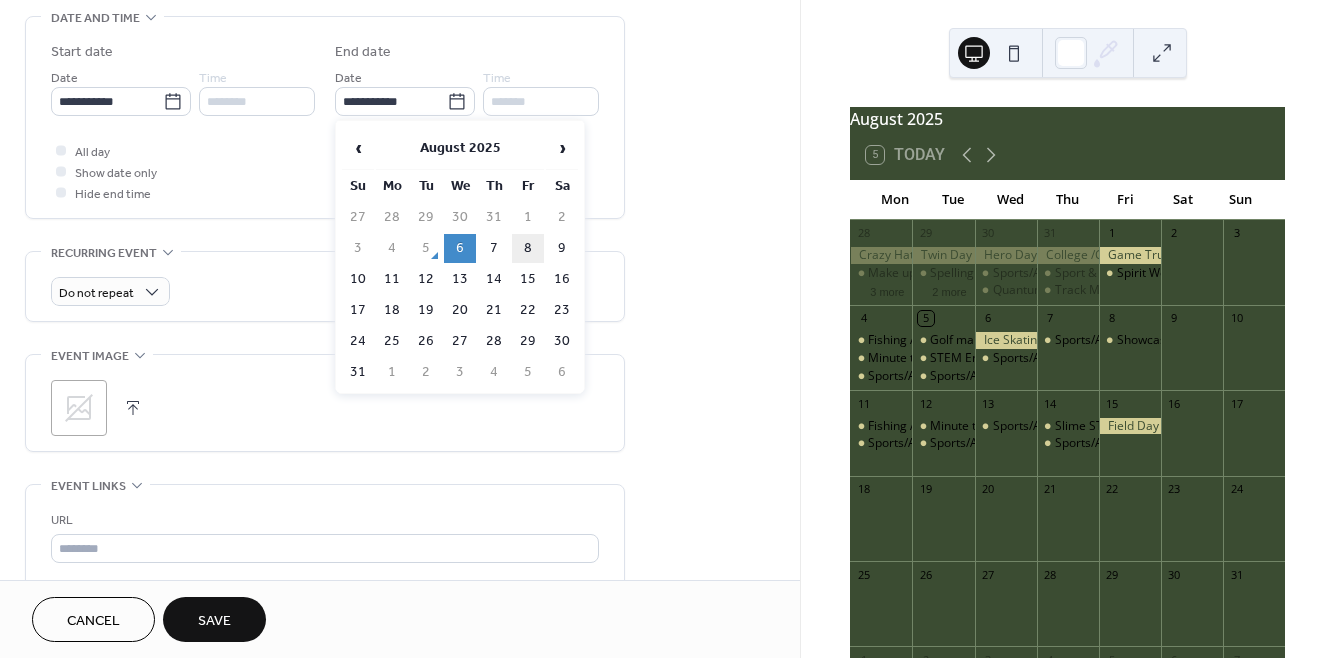 click on "8" at bounding box center [528, 248] 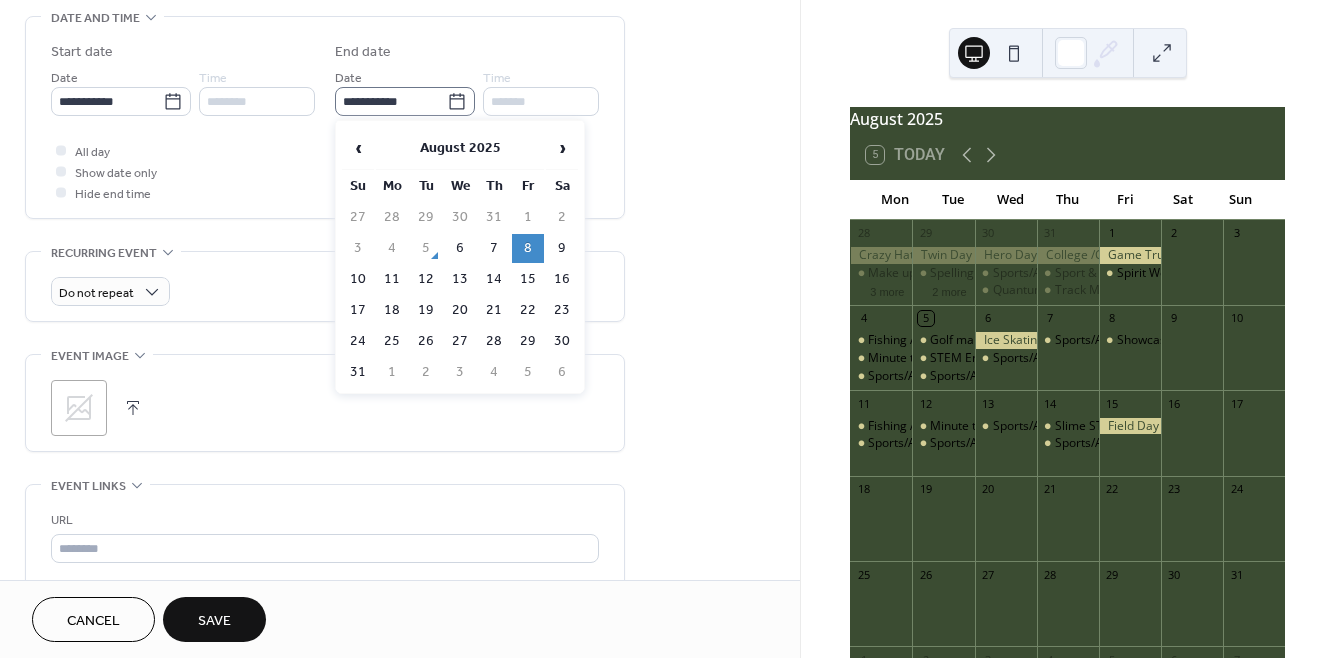 click 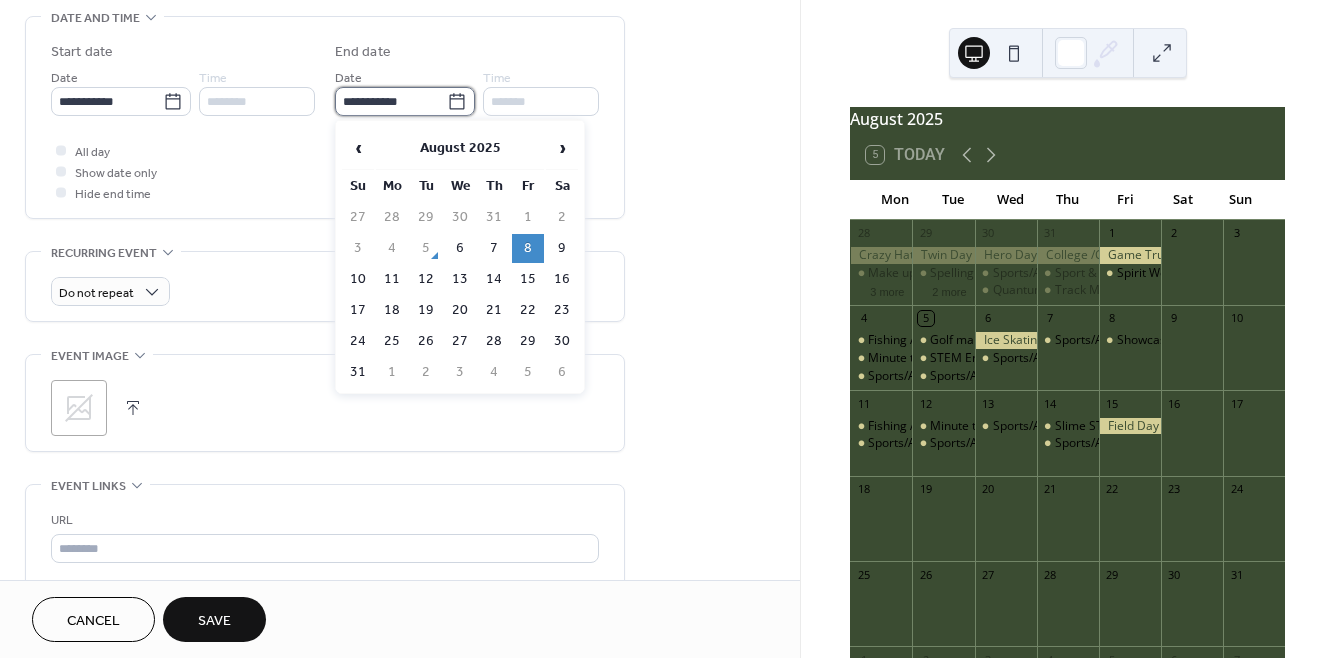 click on "**********" at bounding box center [391, 101] 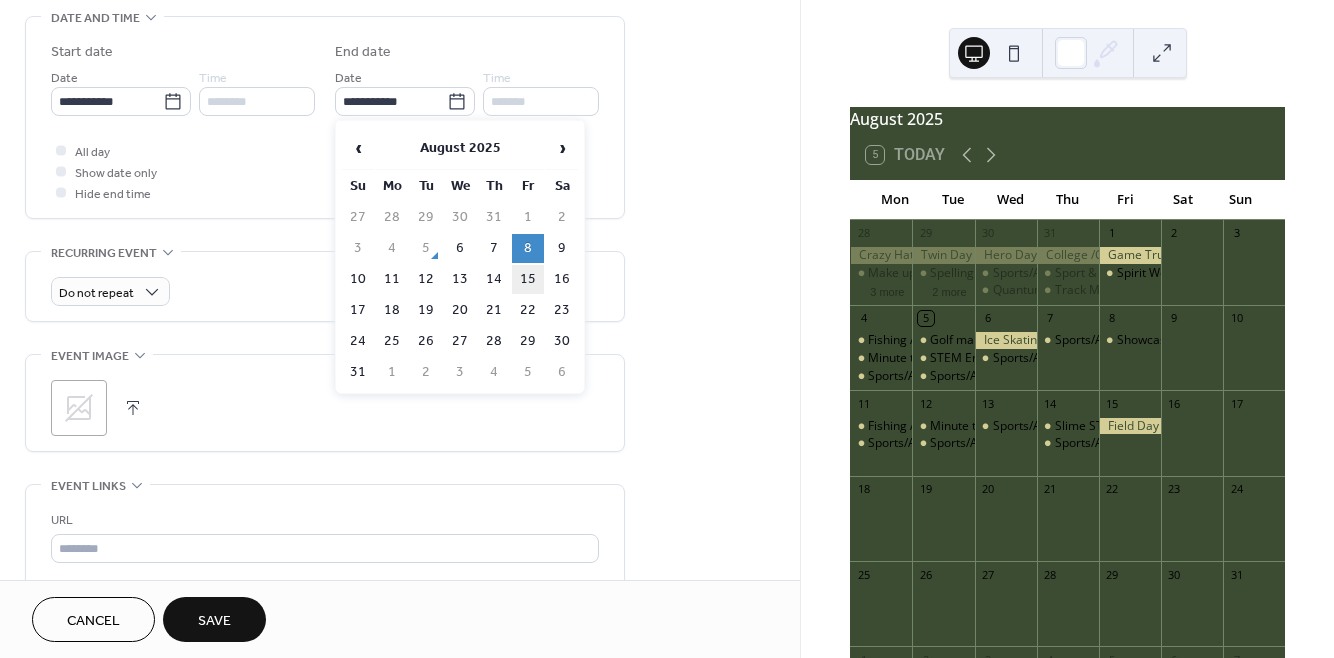 click on "15" at bounding box center (528, 279) 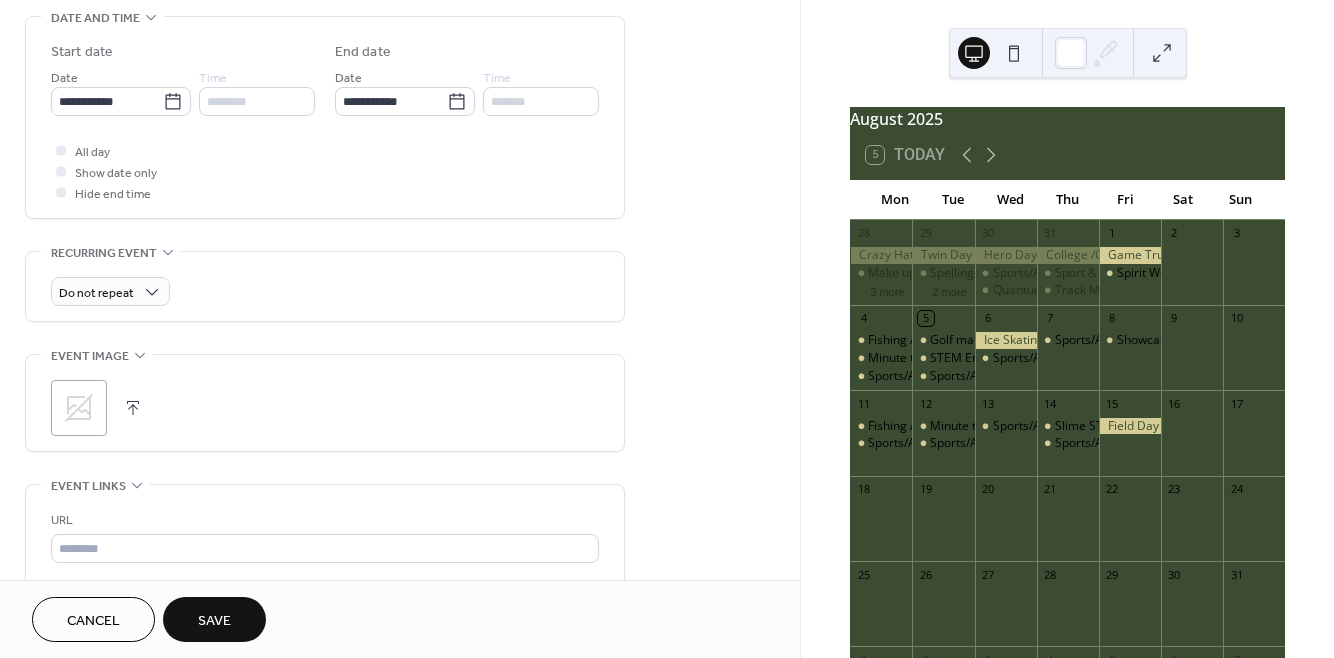 click on "Save" at bounding box center [214, 621] 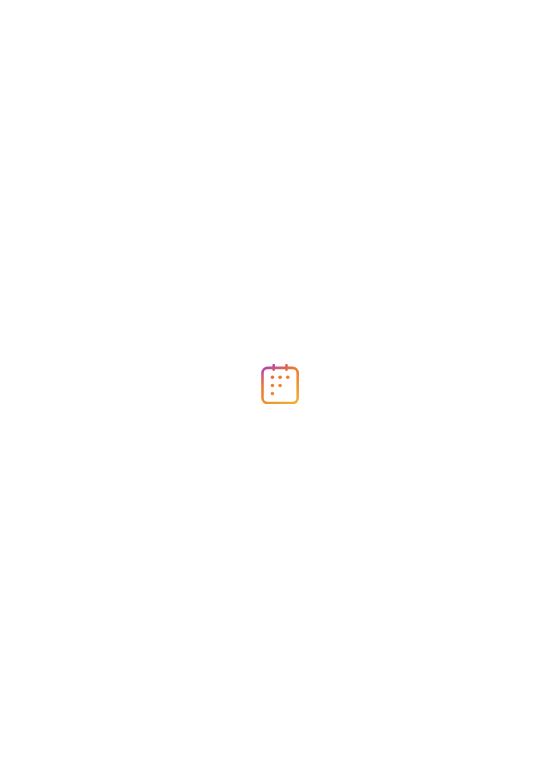 scroll, scrollTop: 0, scrollLeft: 0, axis: both 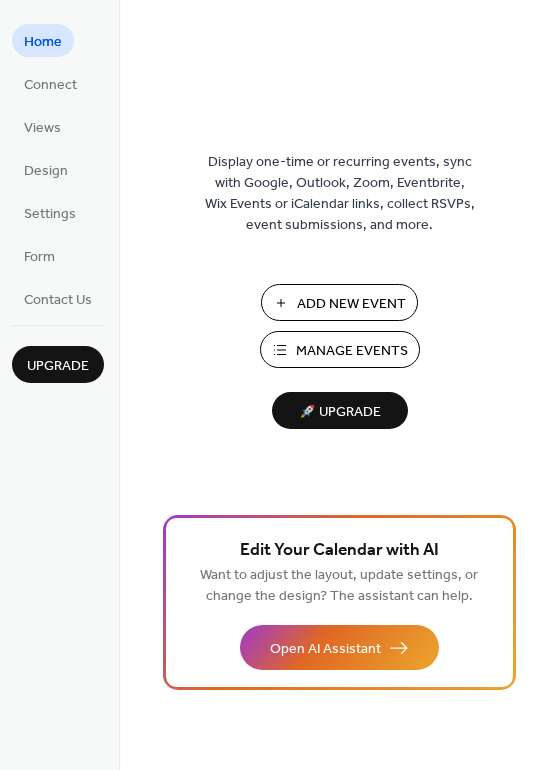 click on "Manage Events" at bounding box center [352, 351] 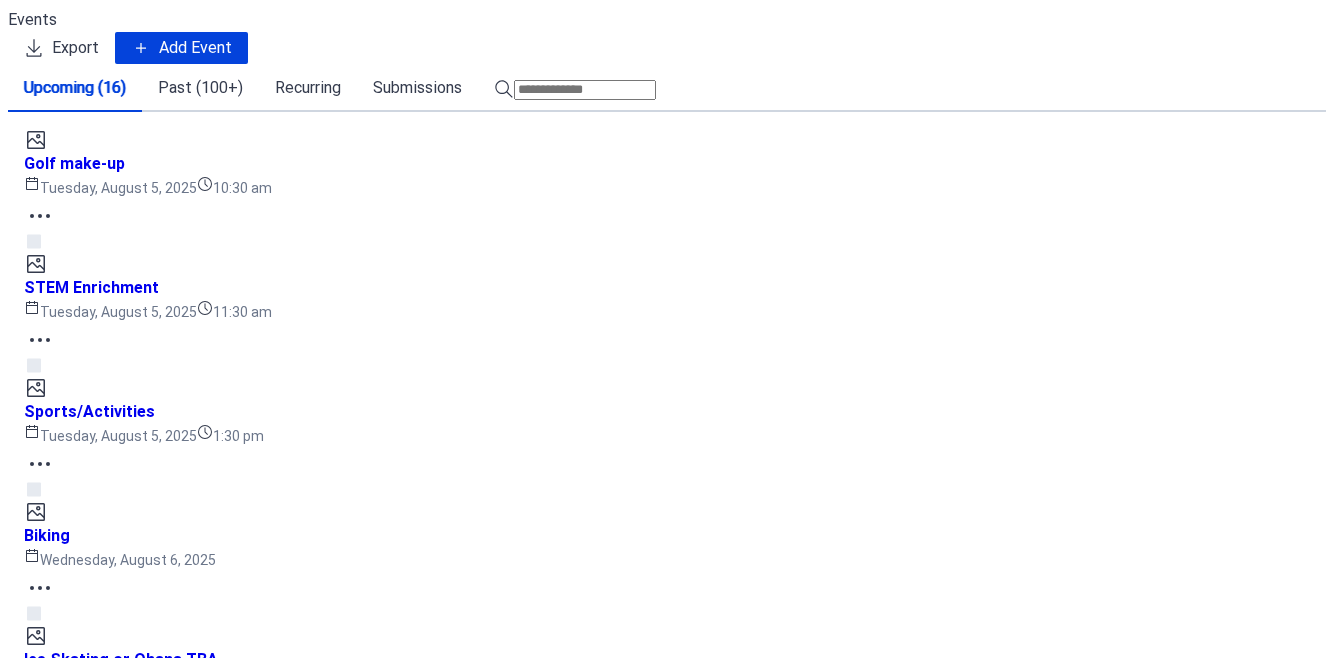 scroll, scrollTop: 0, scrollLeft: 0, axis: both 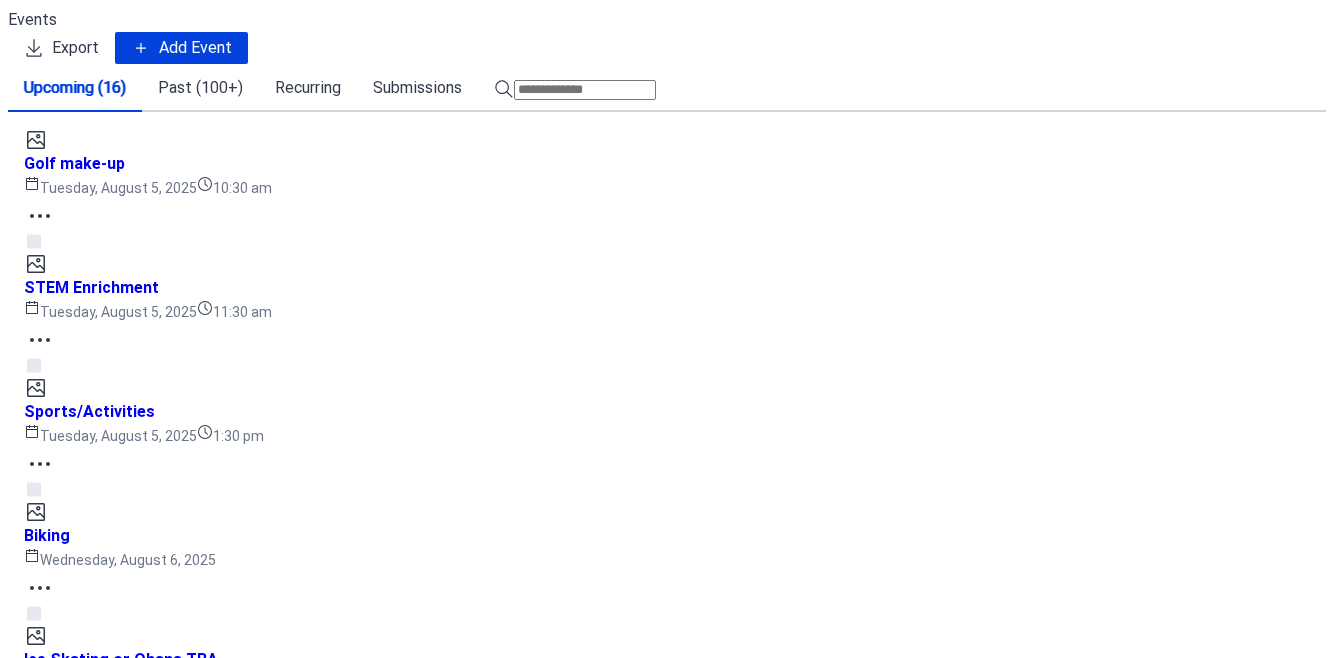 click at bounding box center [479, 2492] 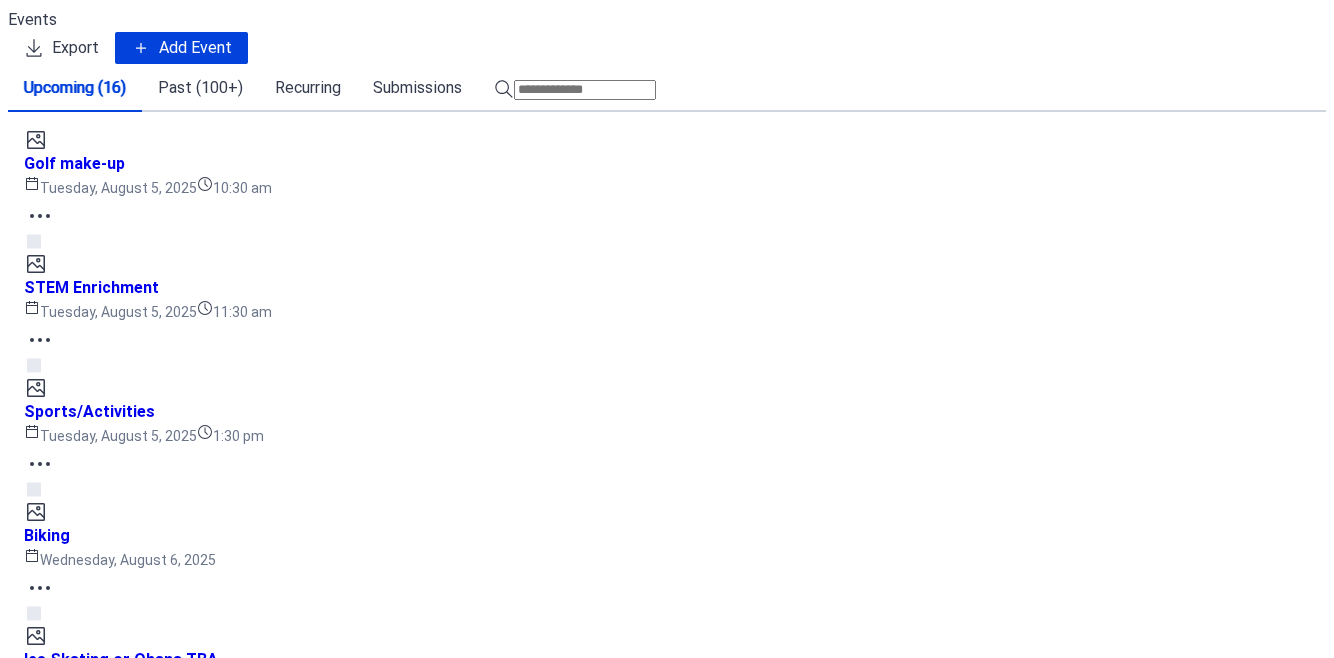 click on "Cancel" at bounding box center (226, 627) 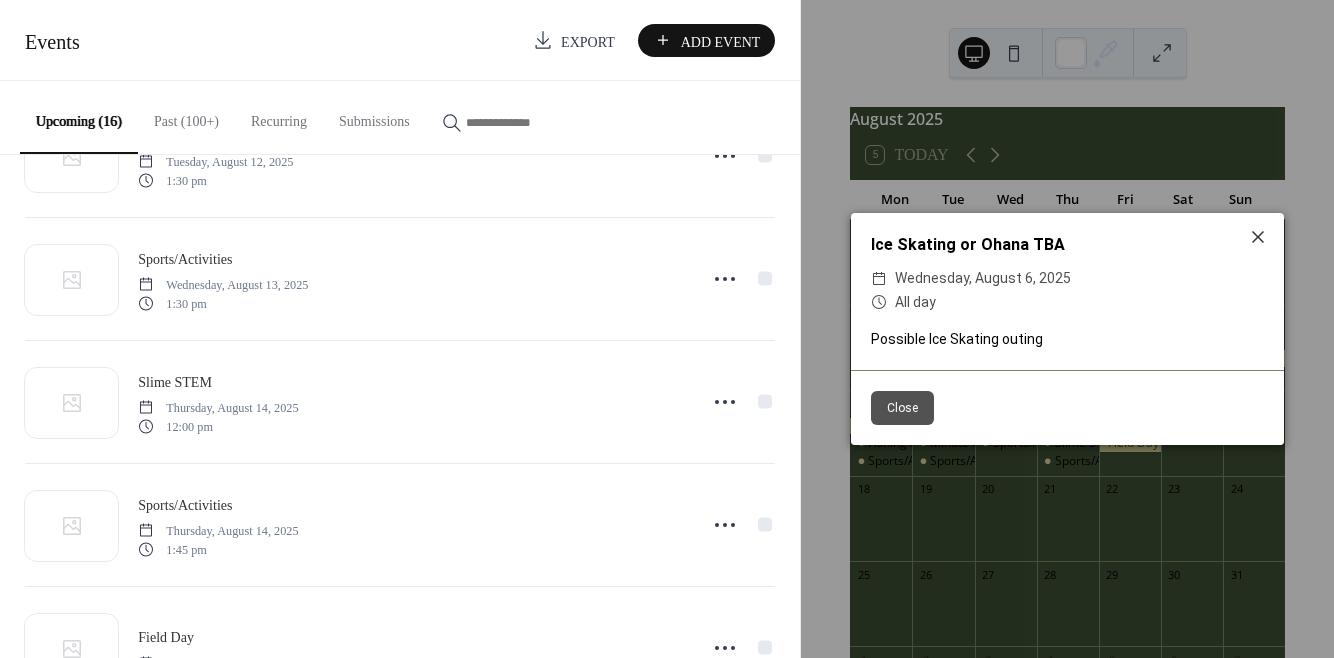 scroll, scrollTop: 1520, scrollLeft: 0, axis: vertical 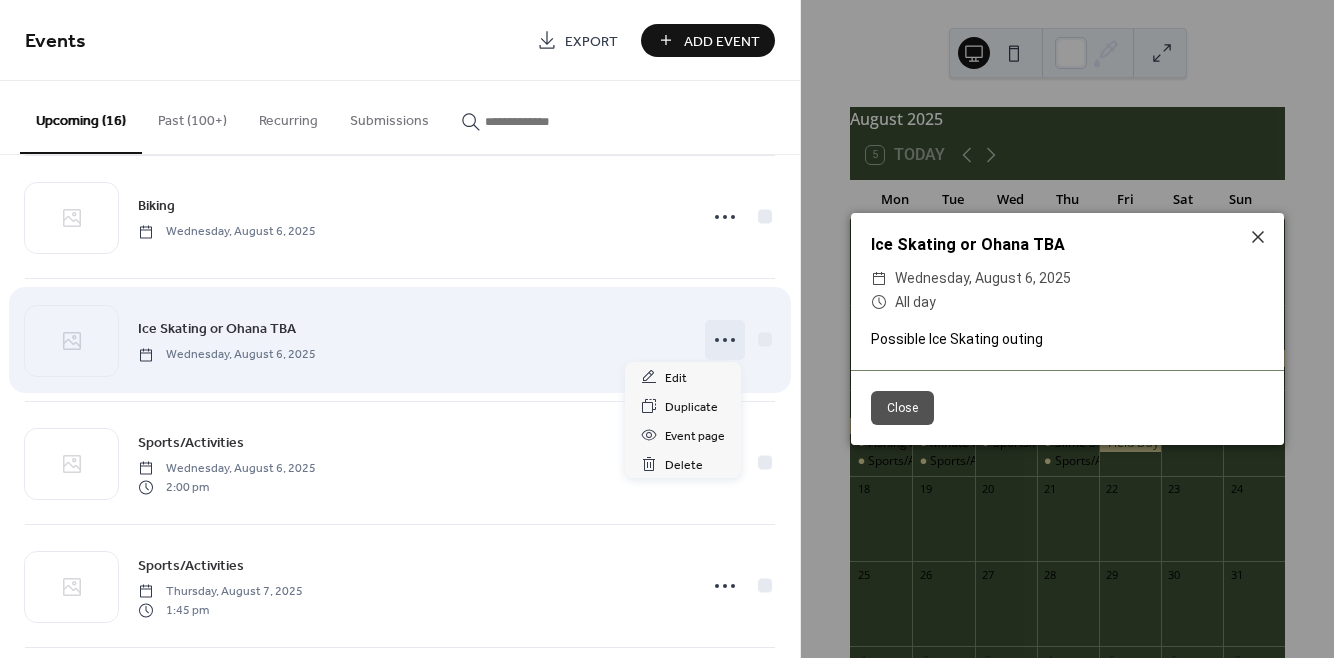 click 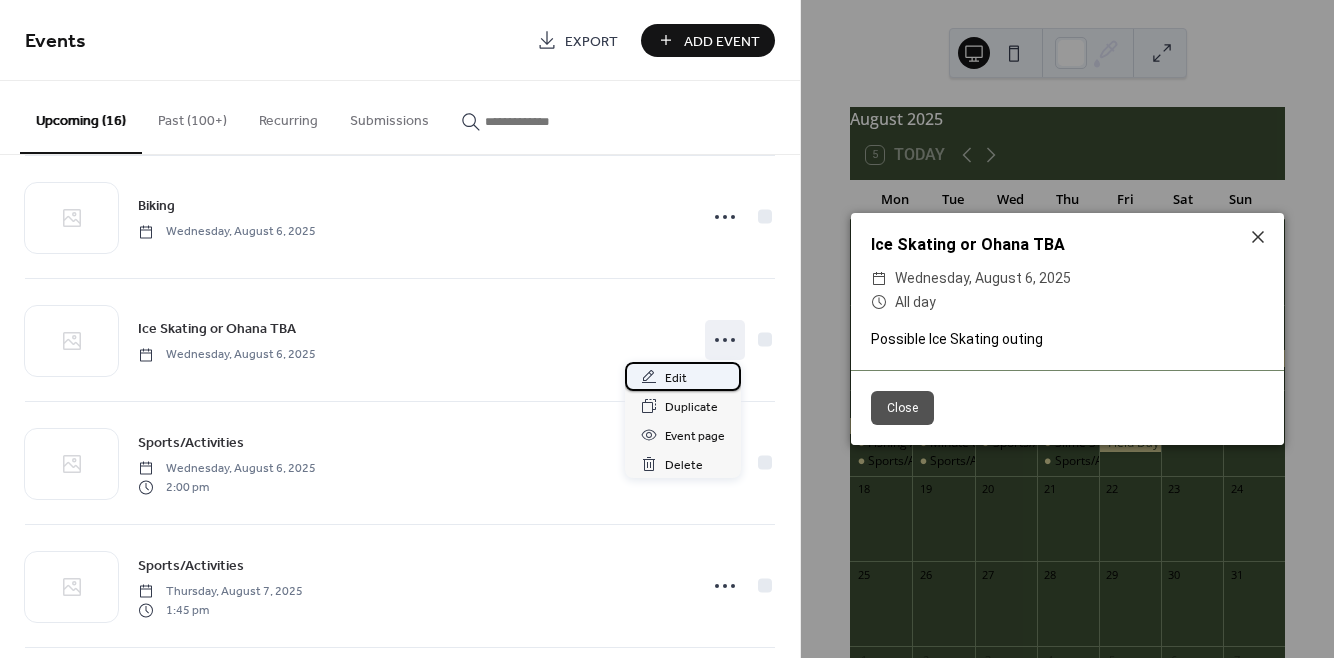 click on "Edit" at bounding box center [683, 376] 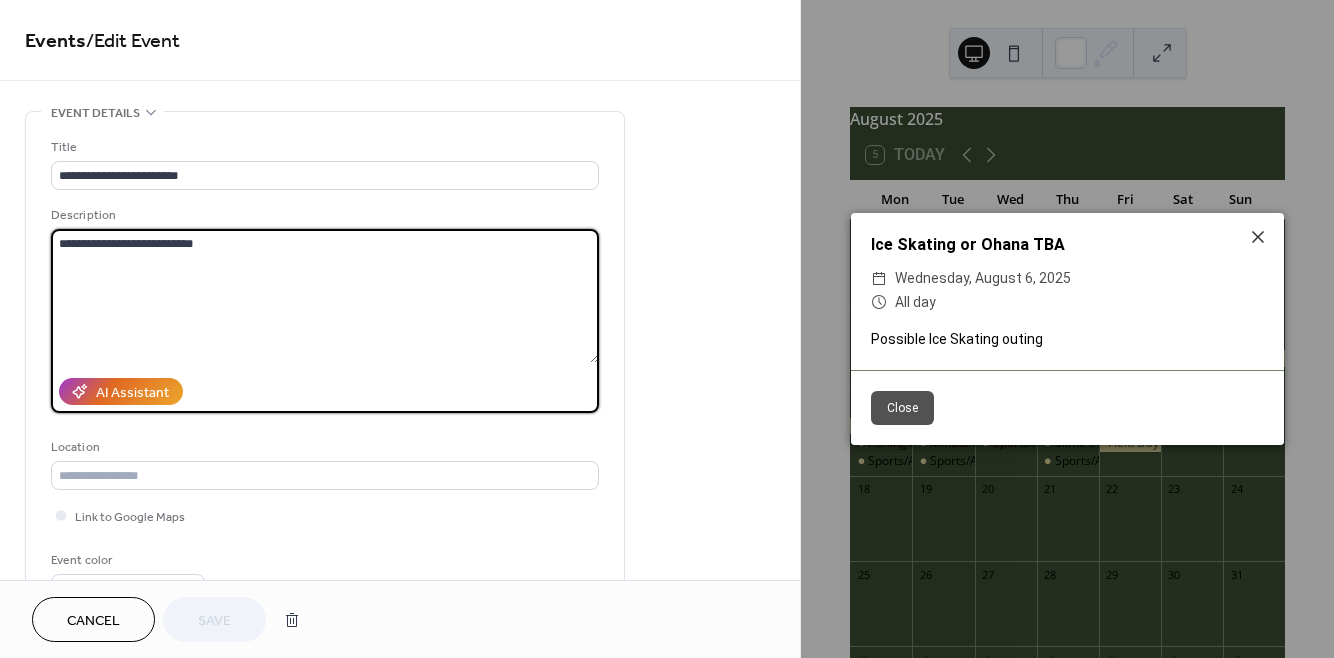 click on "**********" at bounding box center (325, 296) 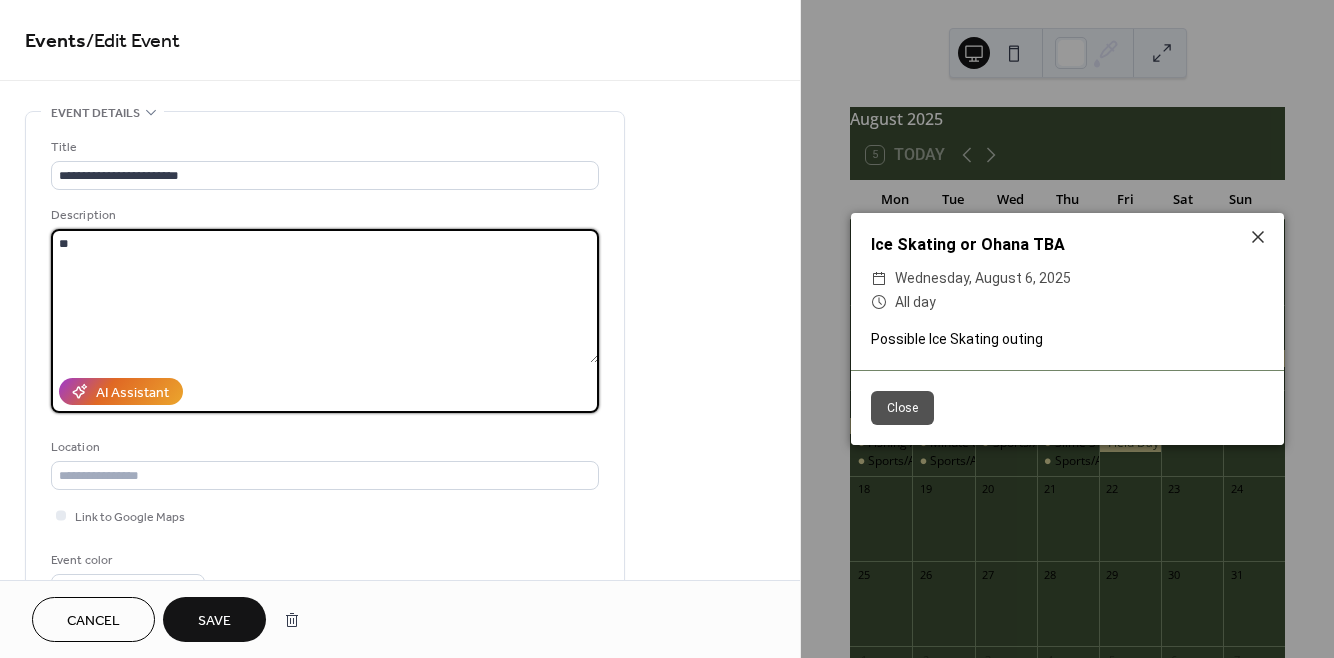 type on "*" 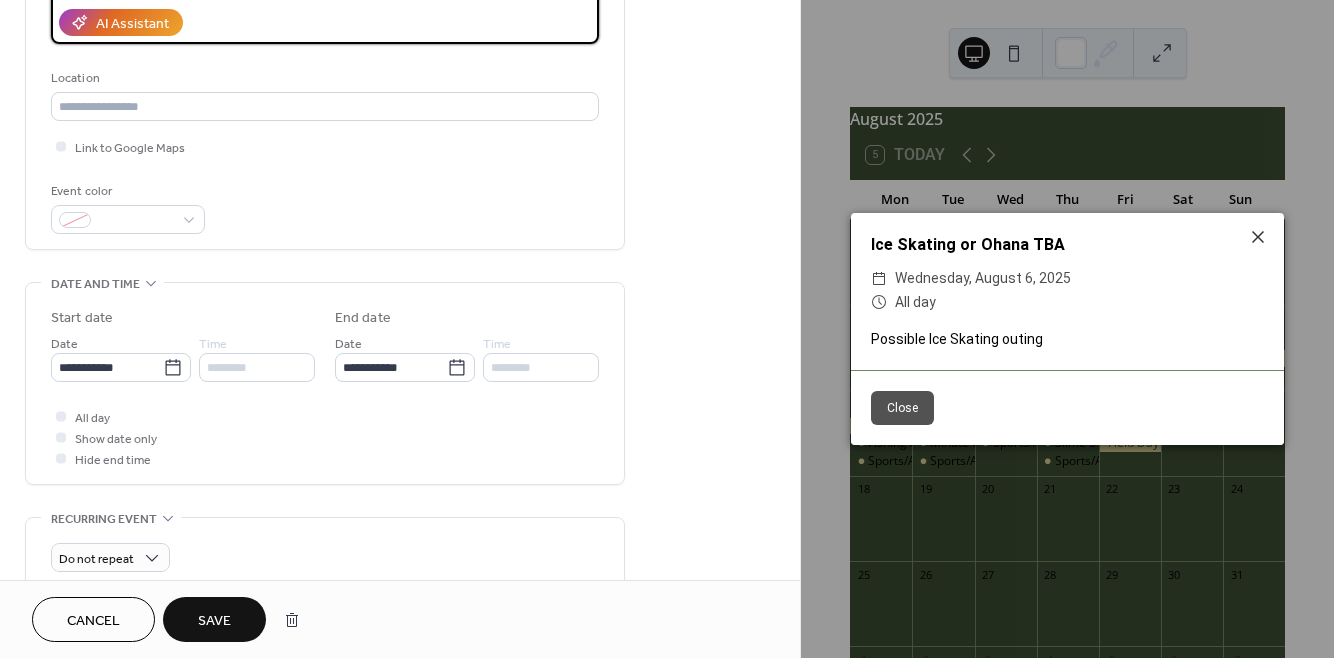 scroll, scrollTop: 373, scrollLeft: 0, axis: vertical 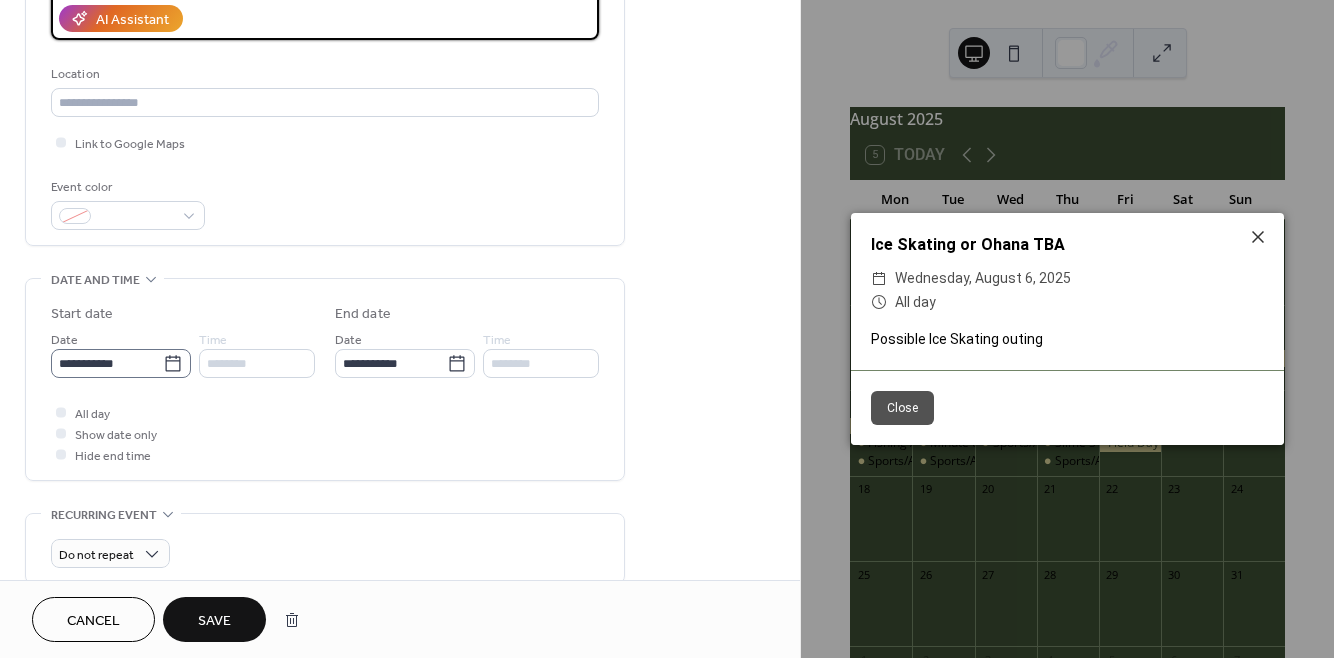 type on "**********" 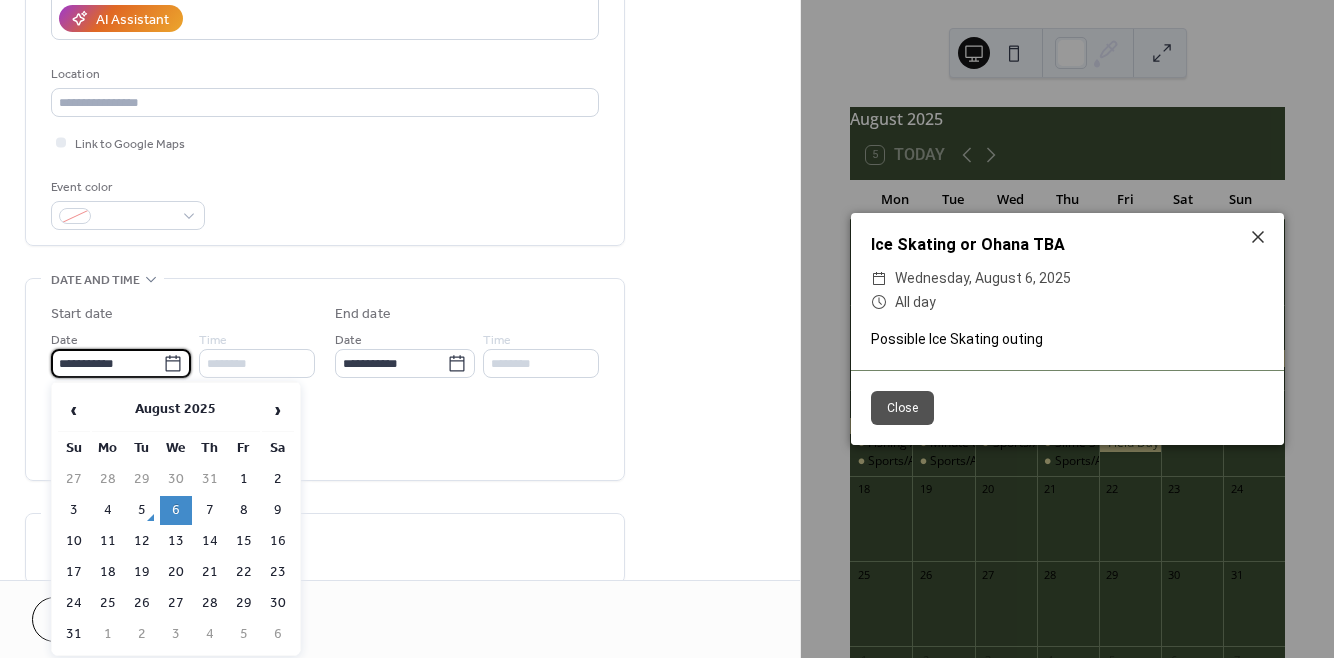 click on "**********" at bounding box center [107, 363] 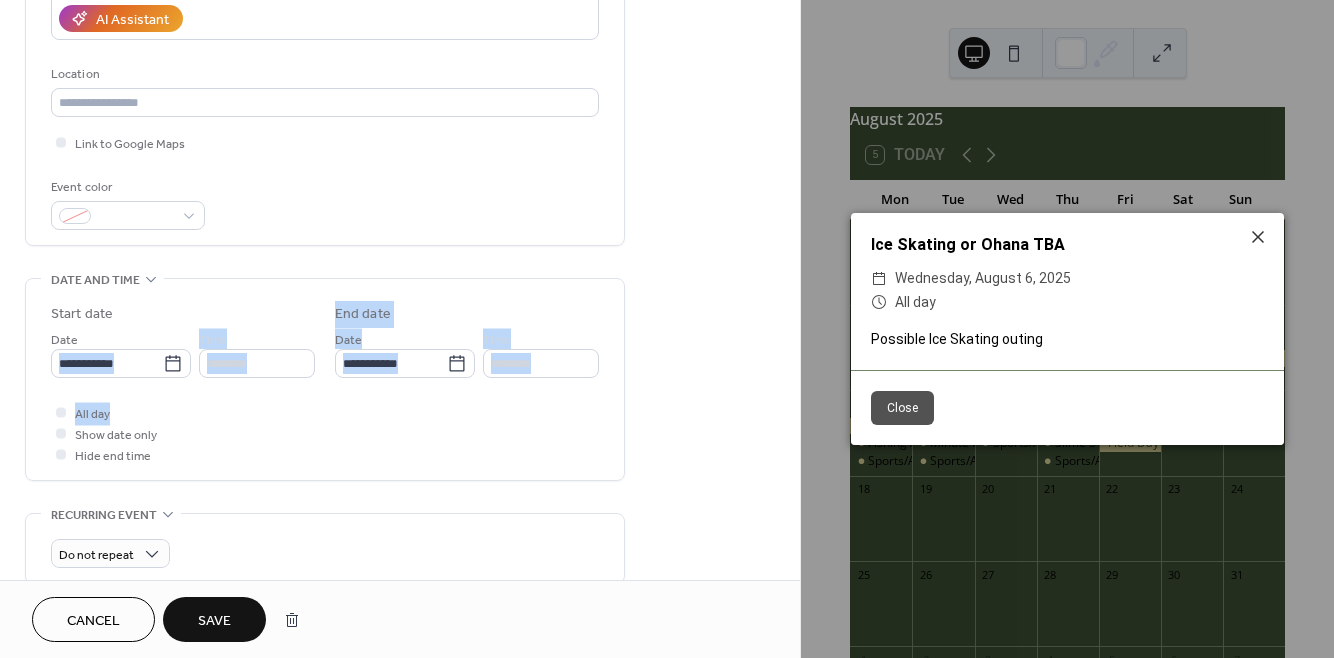 drag, startPoint x: 371, startPoint y: 402, endPoint x: 138, endPoint y: 313, distance: 249.41933 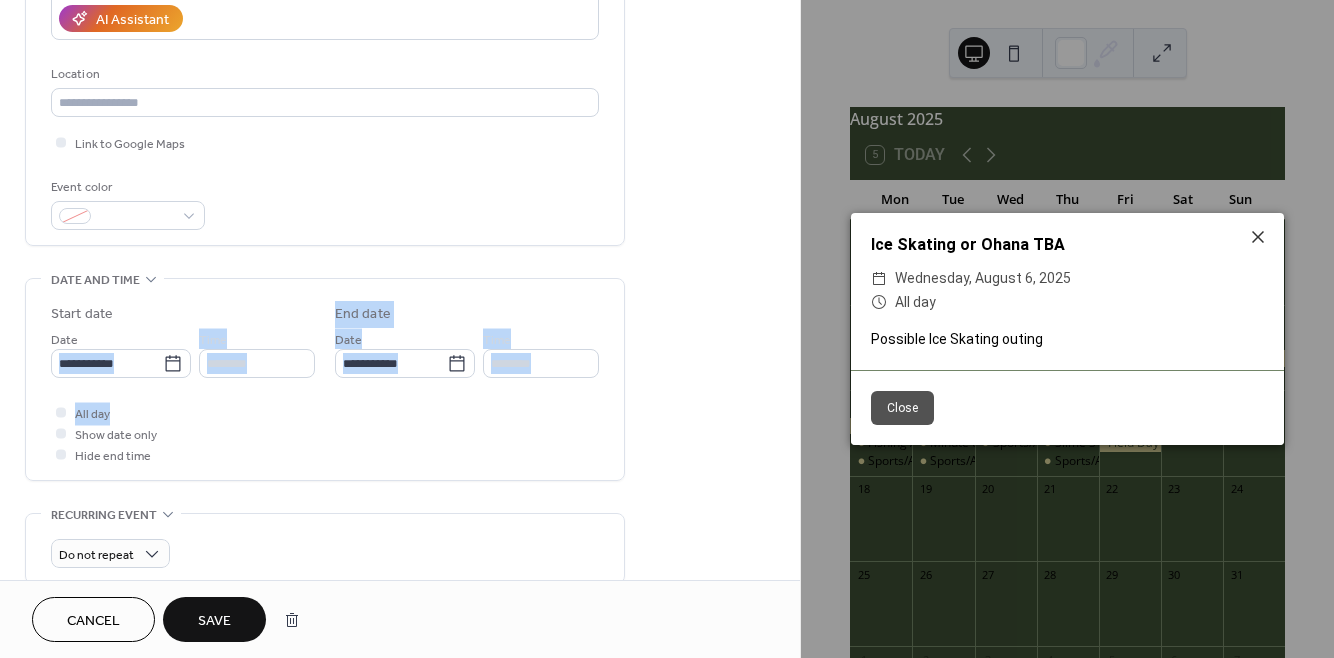 click on "**********" at bounding box center (325, 384) 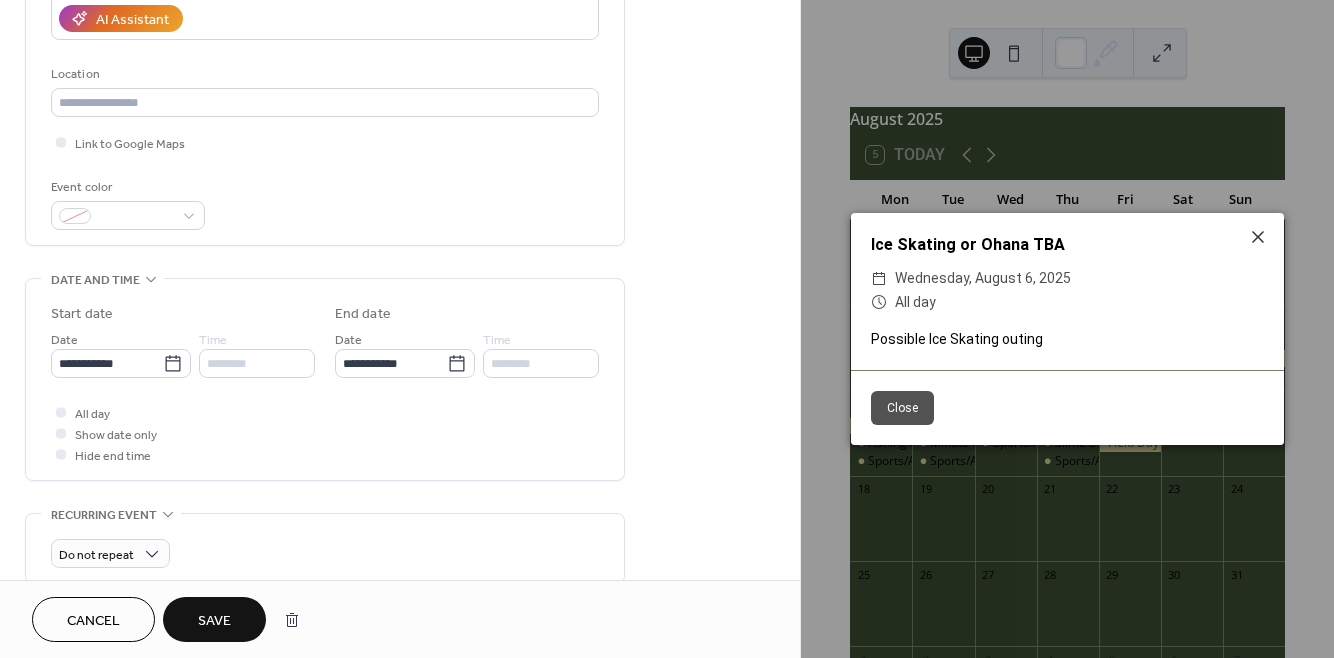 click on "**********" at bounding box center [325, 384] 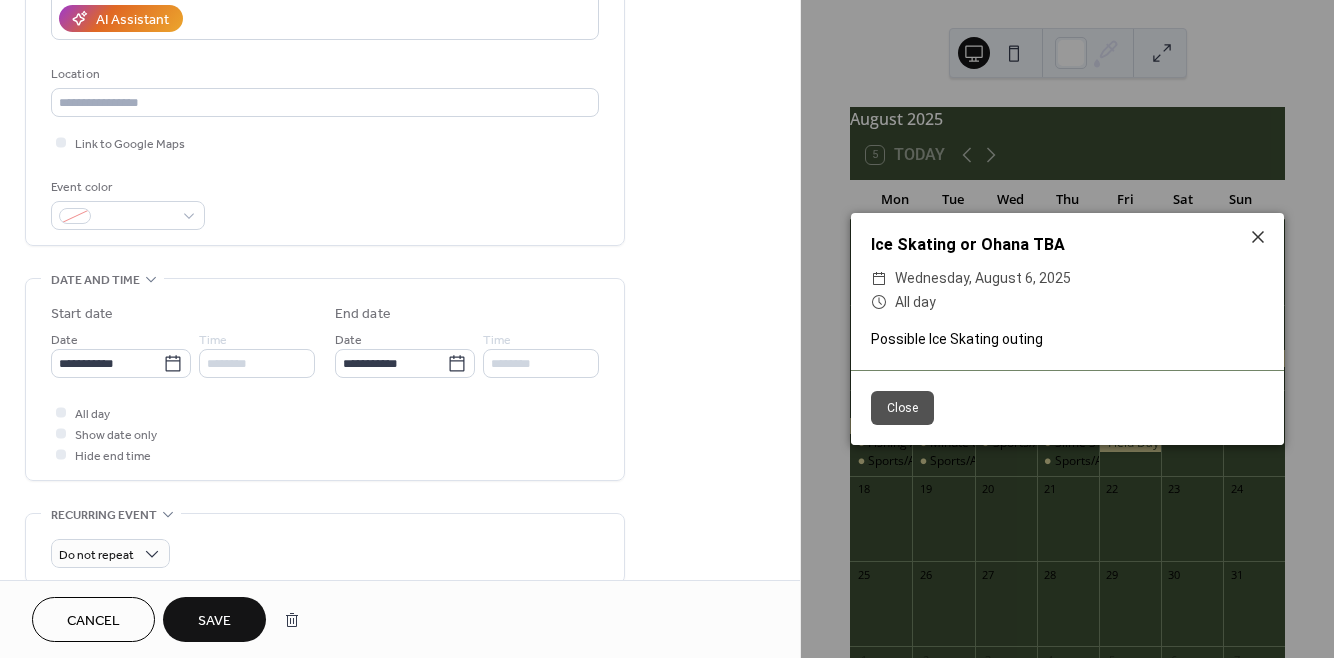 click on "Save" at bounding box center (214, 621) 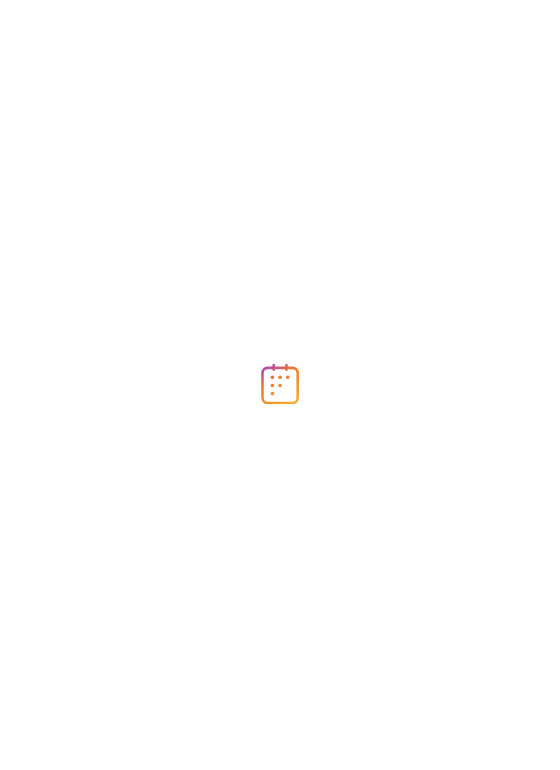 scroll, scrollTop: 0, scrollLeft: 0, axis: both 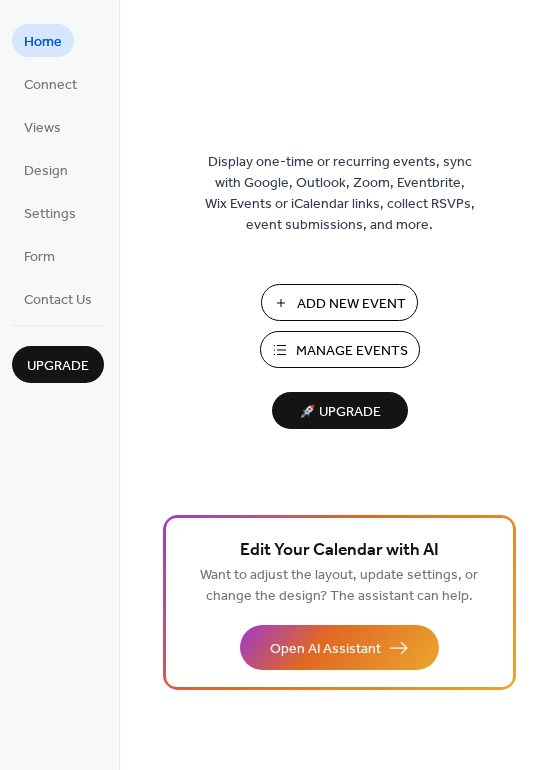 click on "Add New Event" at bounding box center [351, 304] 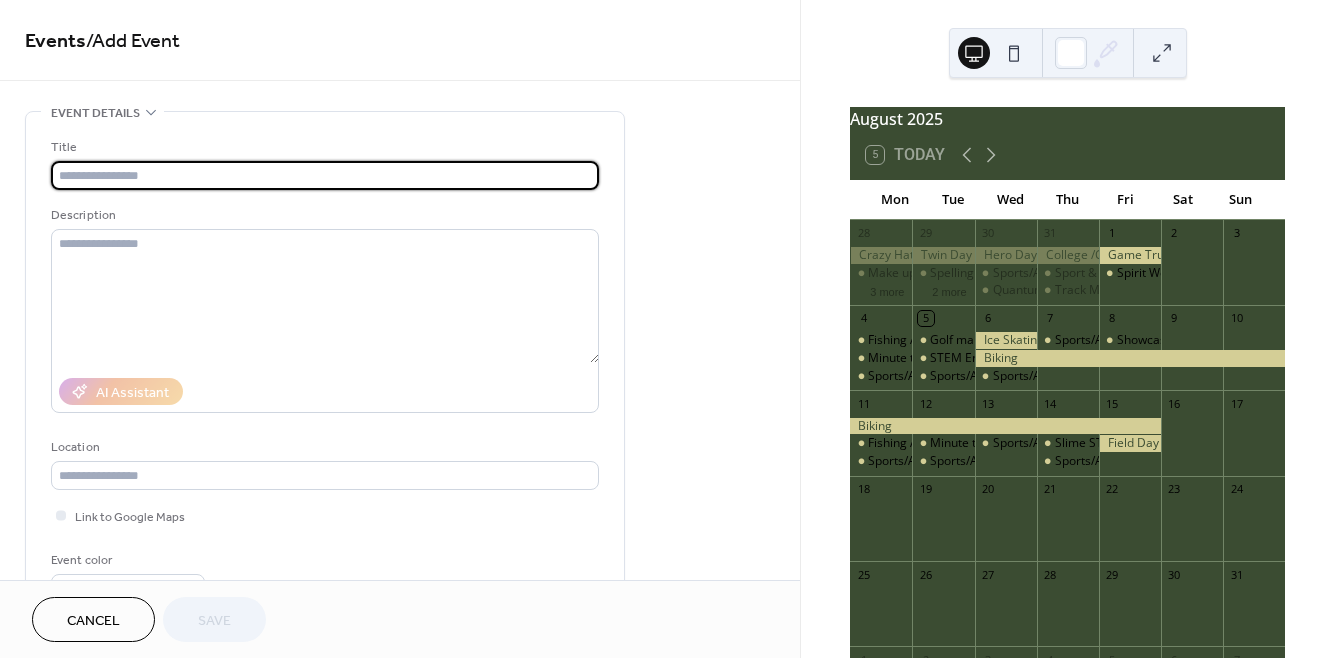 scroll, scrollTop: 0, scrollLeft: 0, axis: both 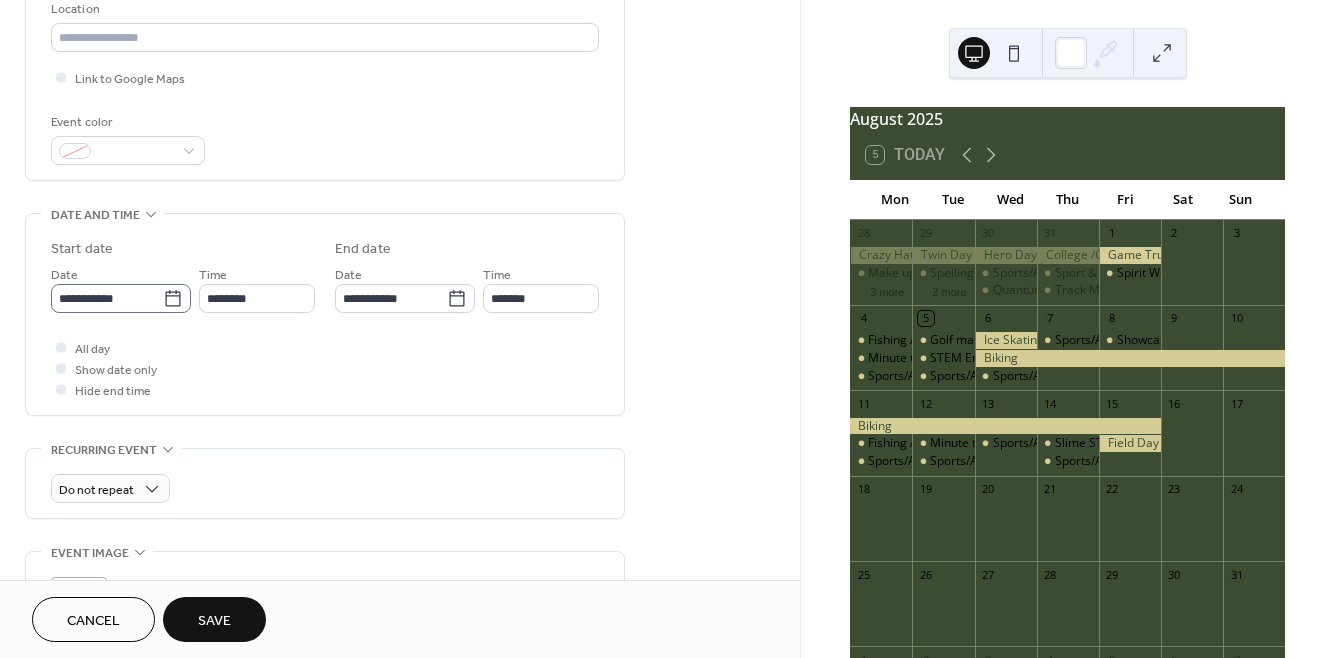 type on "*******" 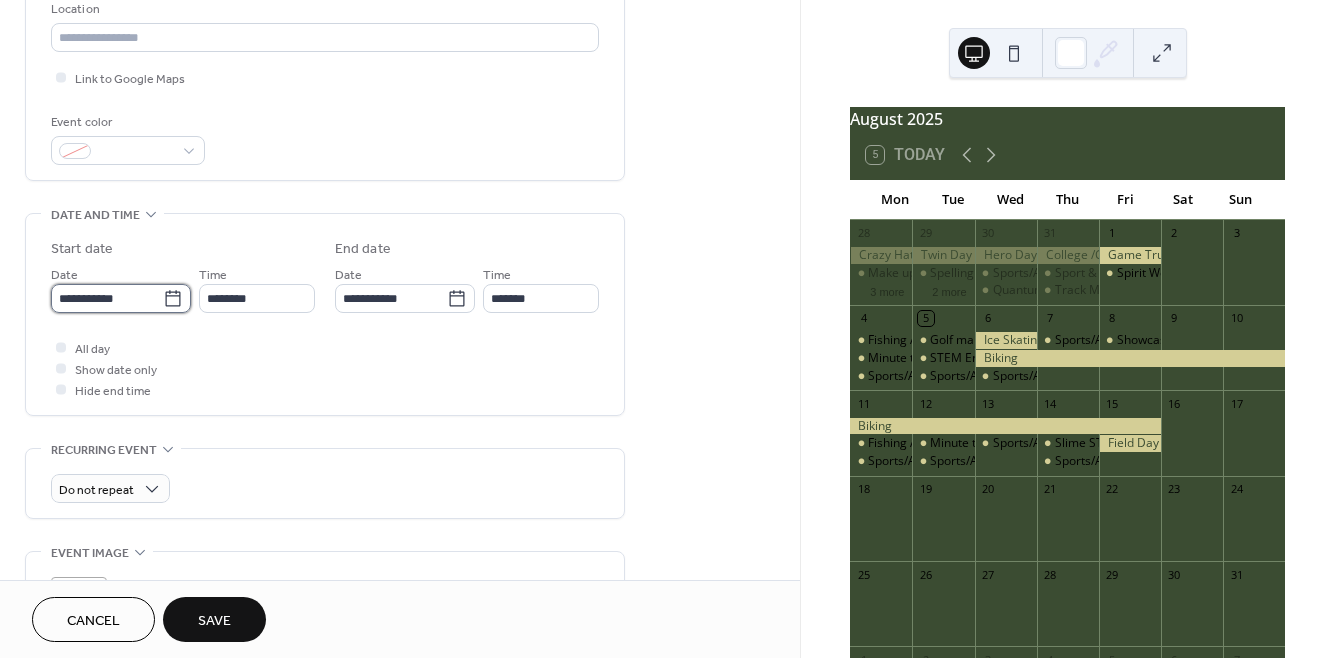 click on "**********" at bounding box center (107, 298) 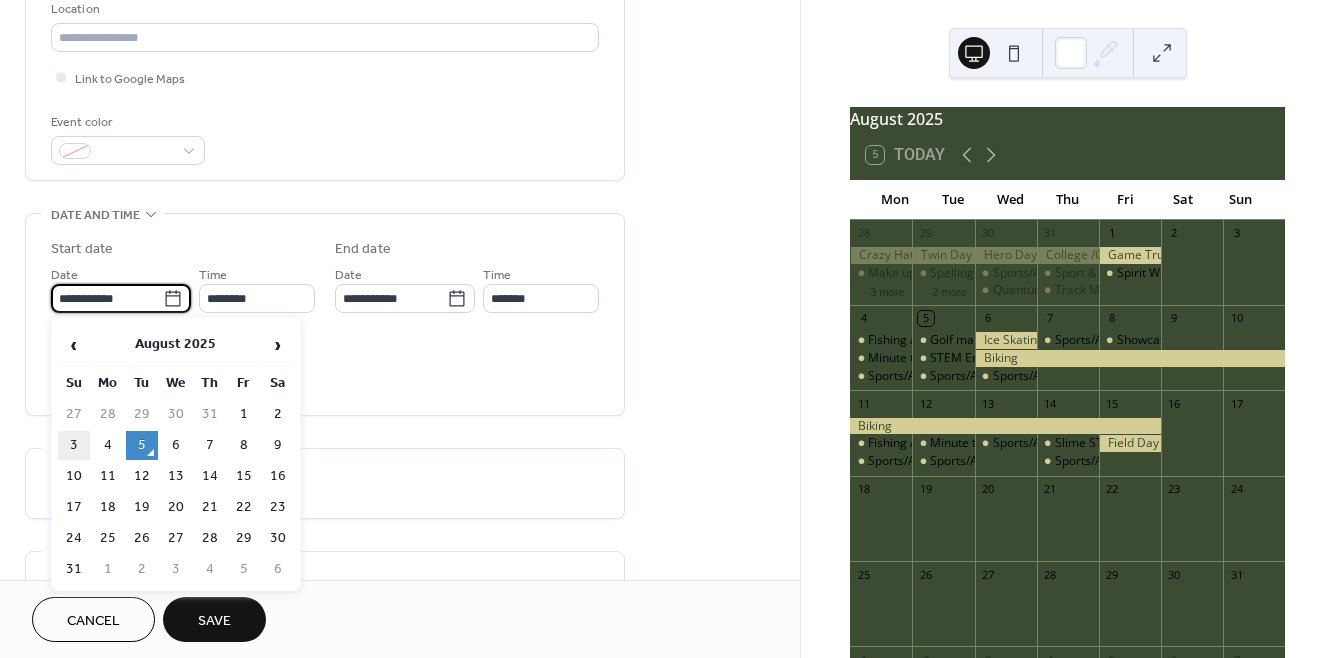click on "3" at bounding box center (74, 445) 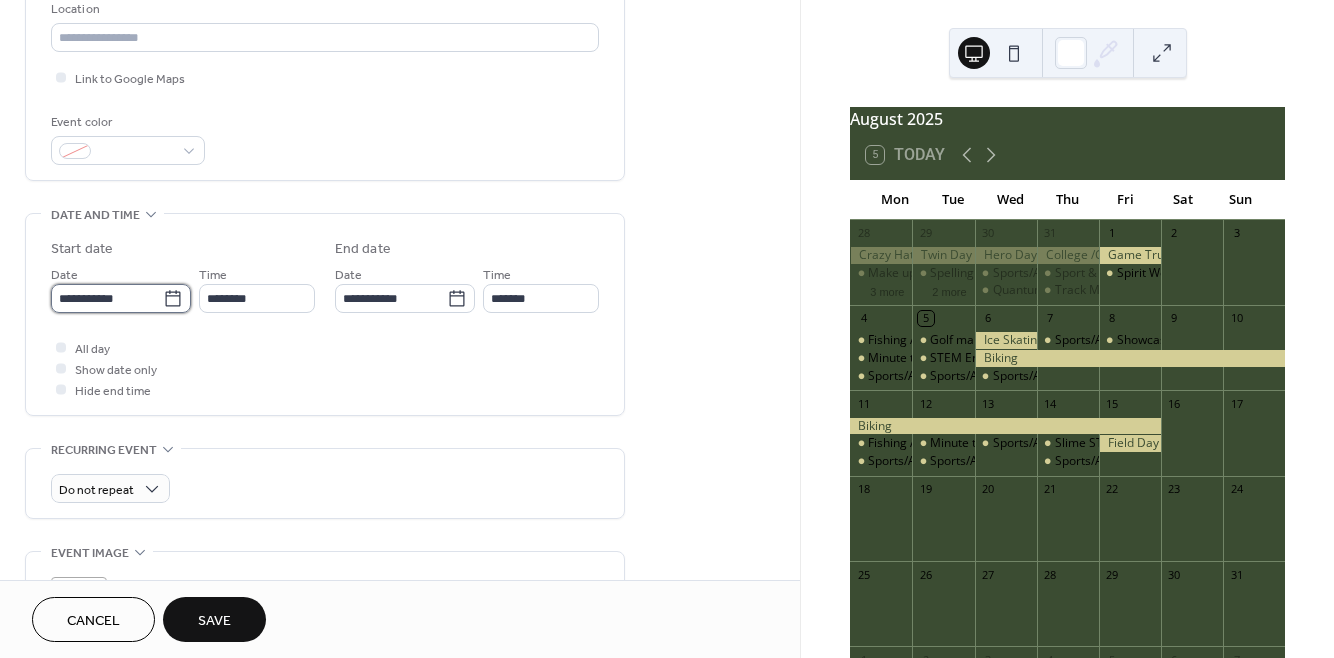 click on "**********" at bounding box center (107, 298) 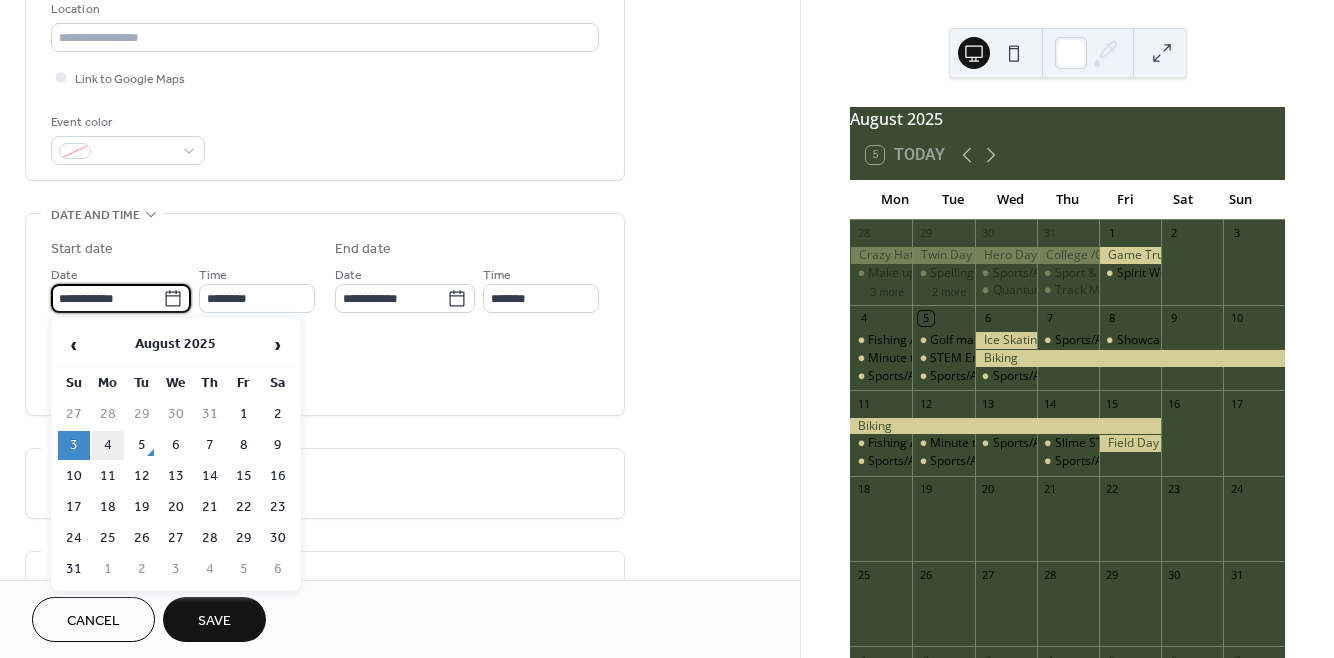 click on "4" at bounding box center [108, 445] 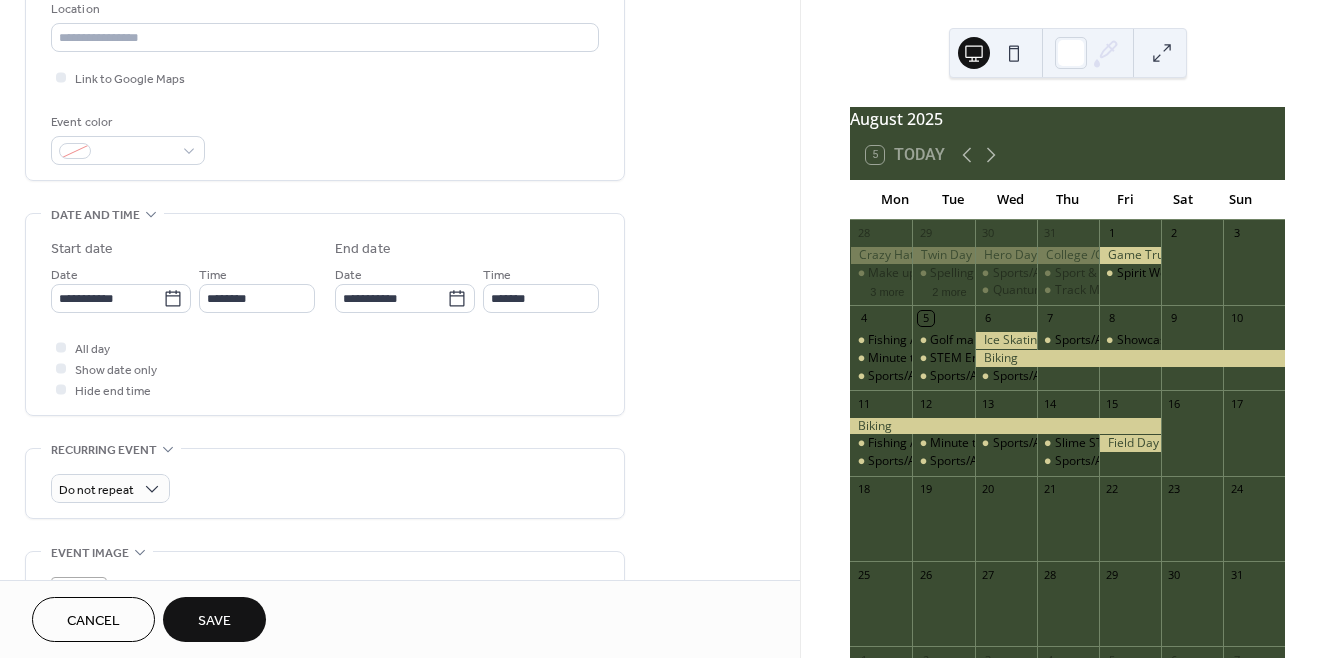 click on "Save" at bounding box center (214, 619) 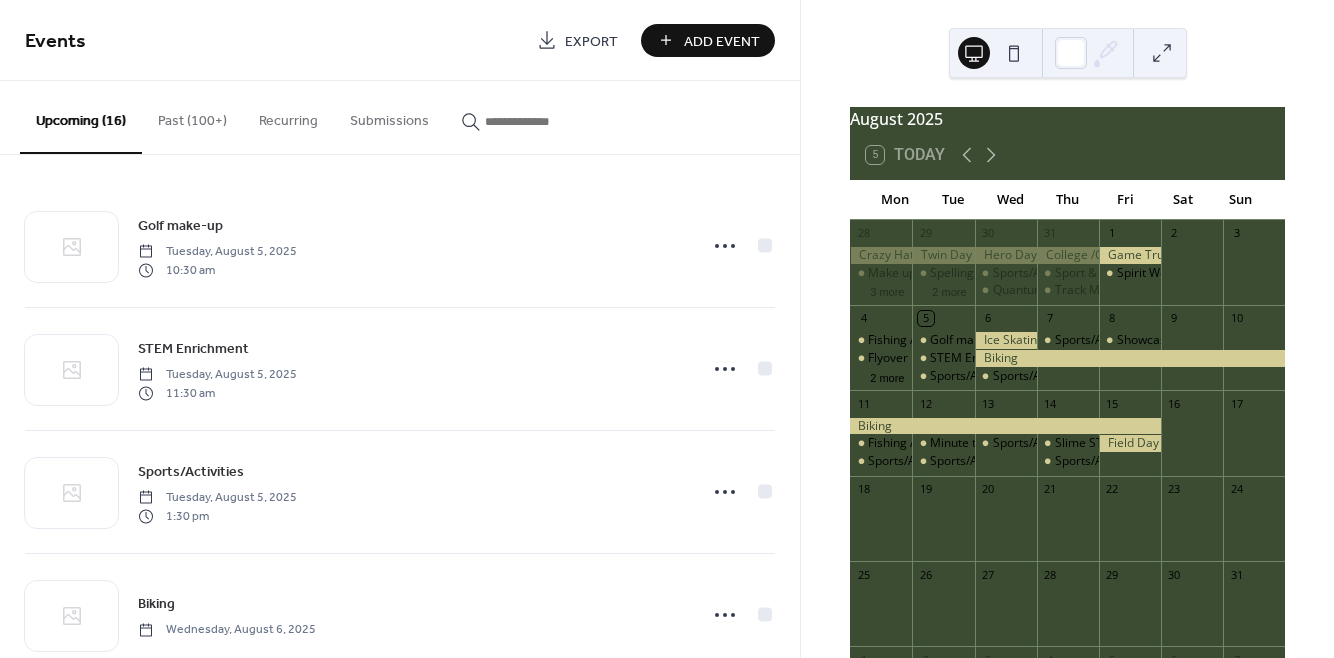 click on "Add Event" at bounding box center (722, 41) 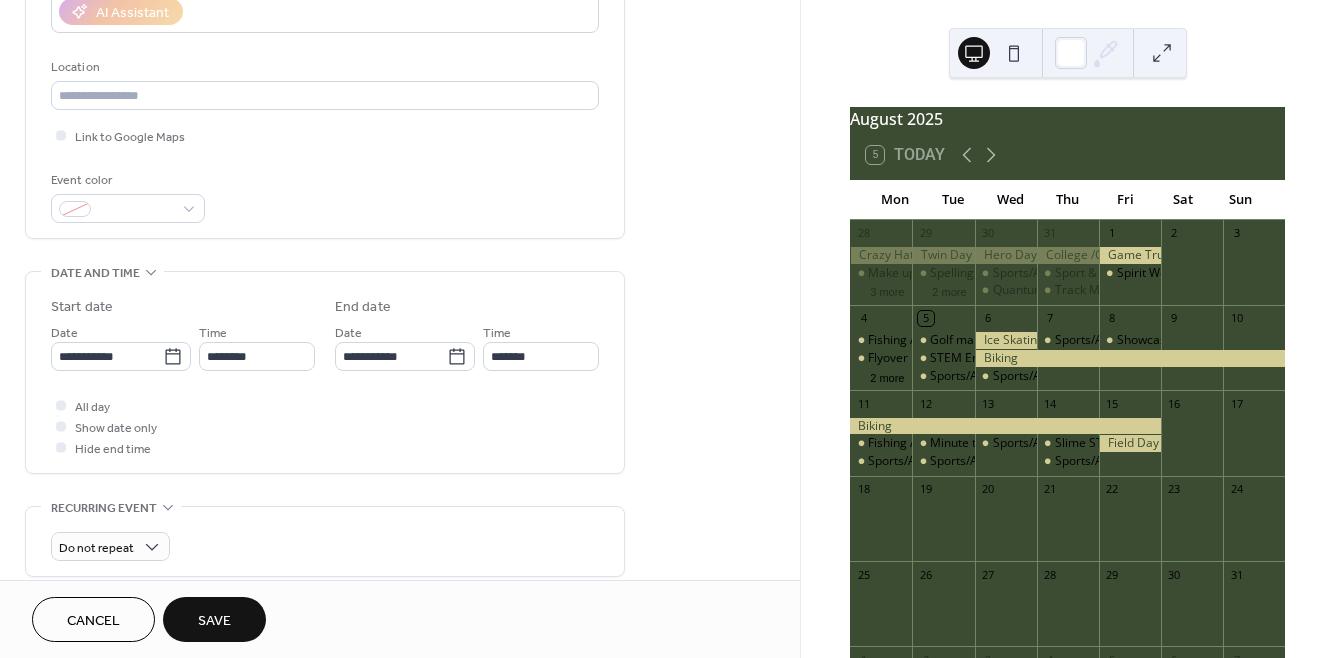 scroll, scrollTop: 382, scrollLeft: 0, axis: vertical 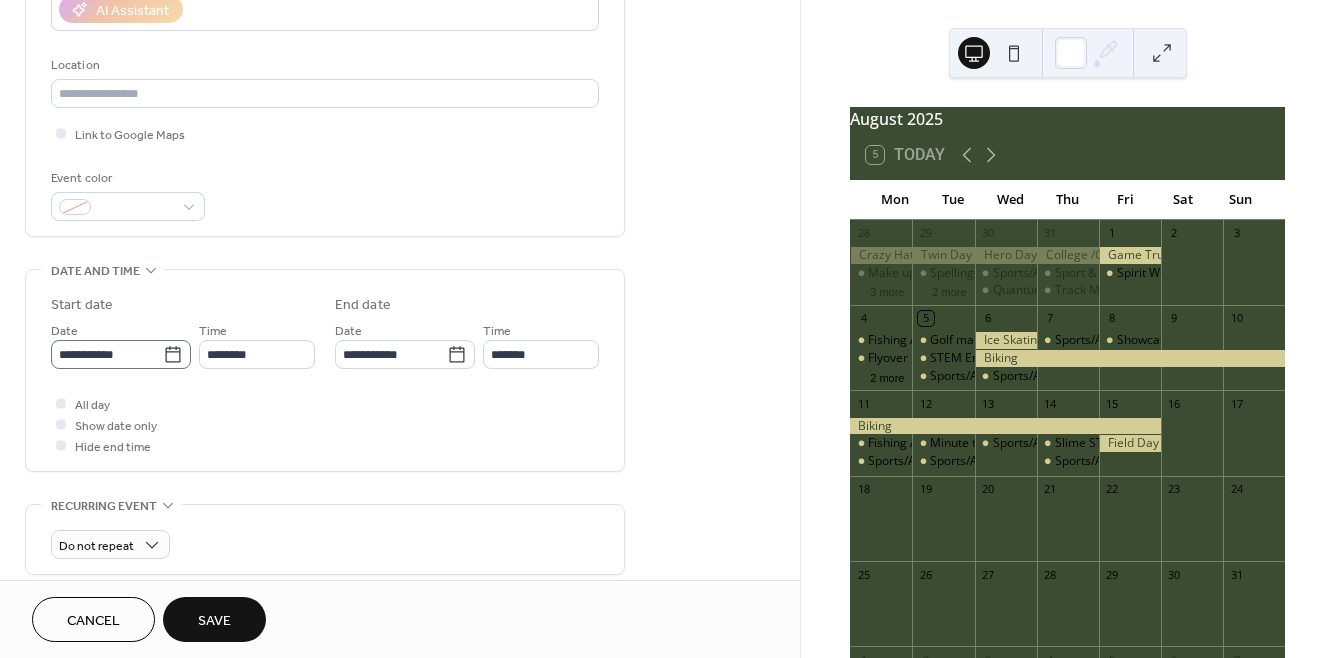 type on "****" 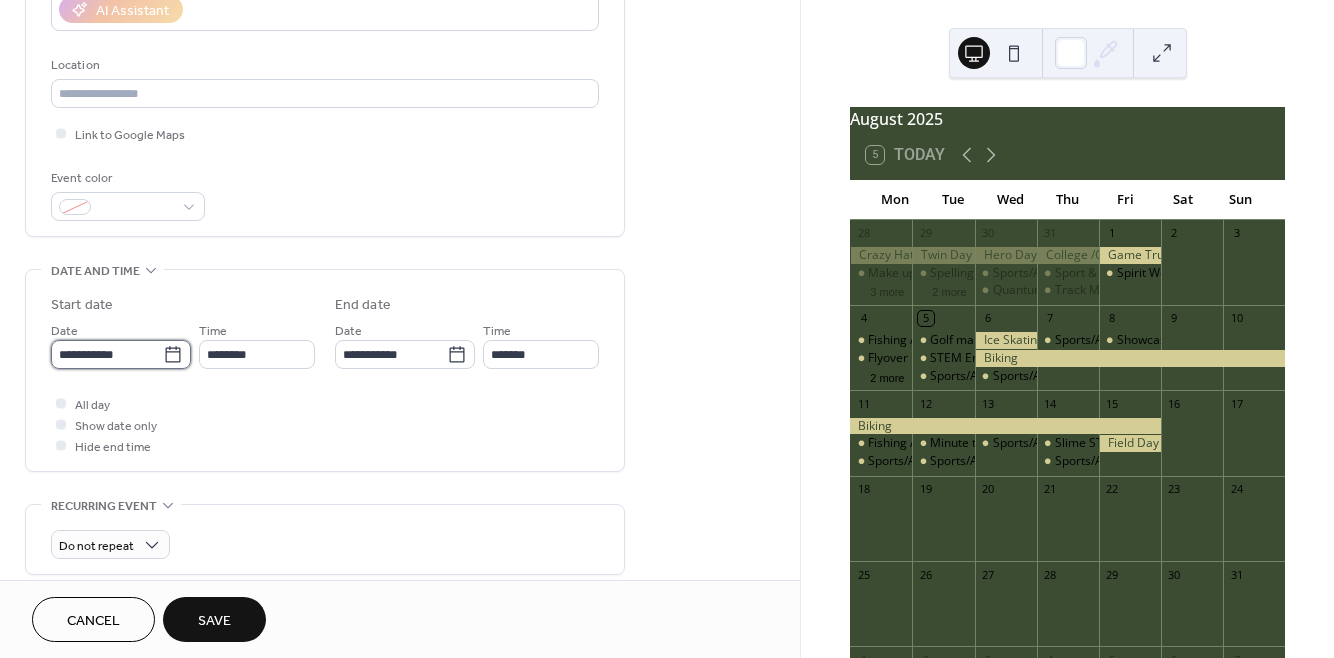click on "**********" at bounding box center [107, 354] 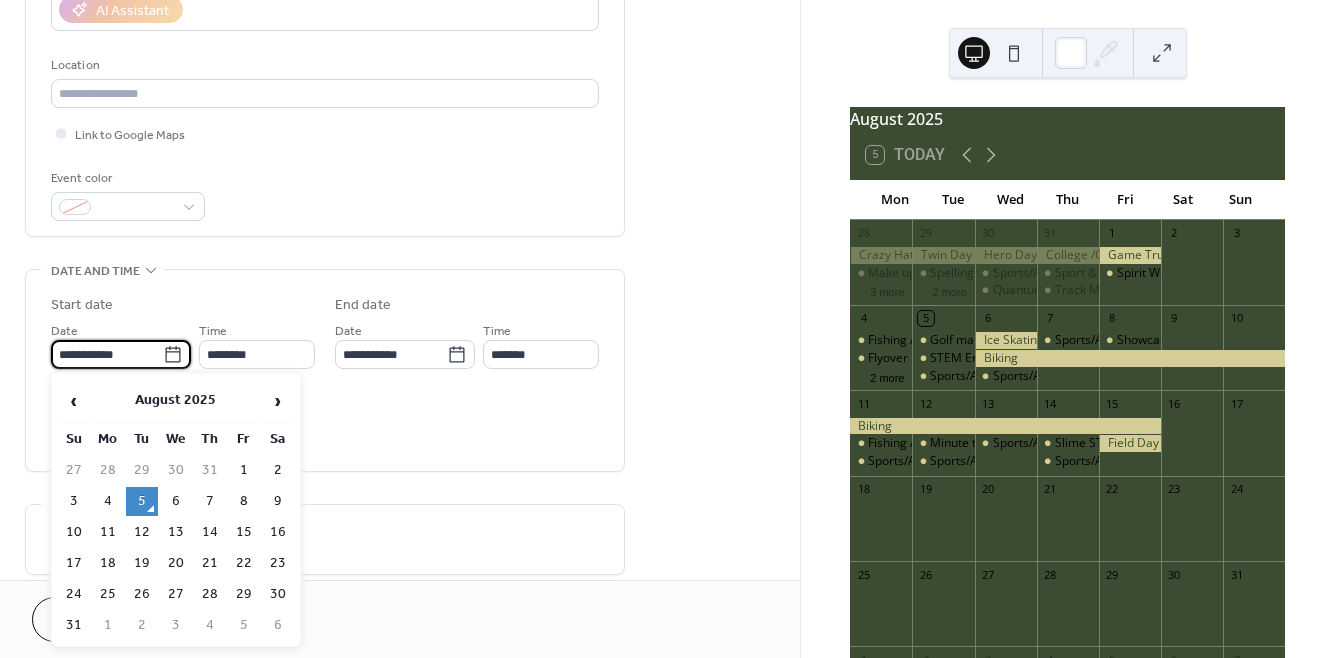 click on "5" at bounding box center [142, 501] 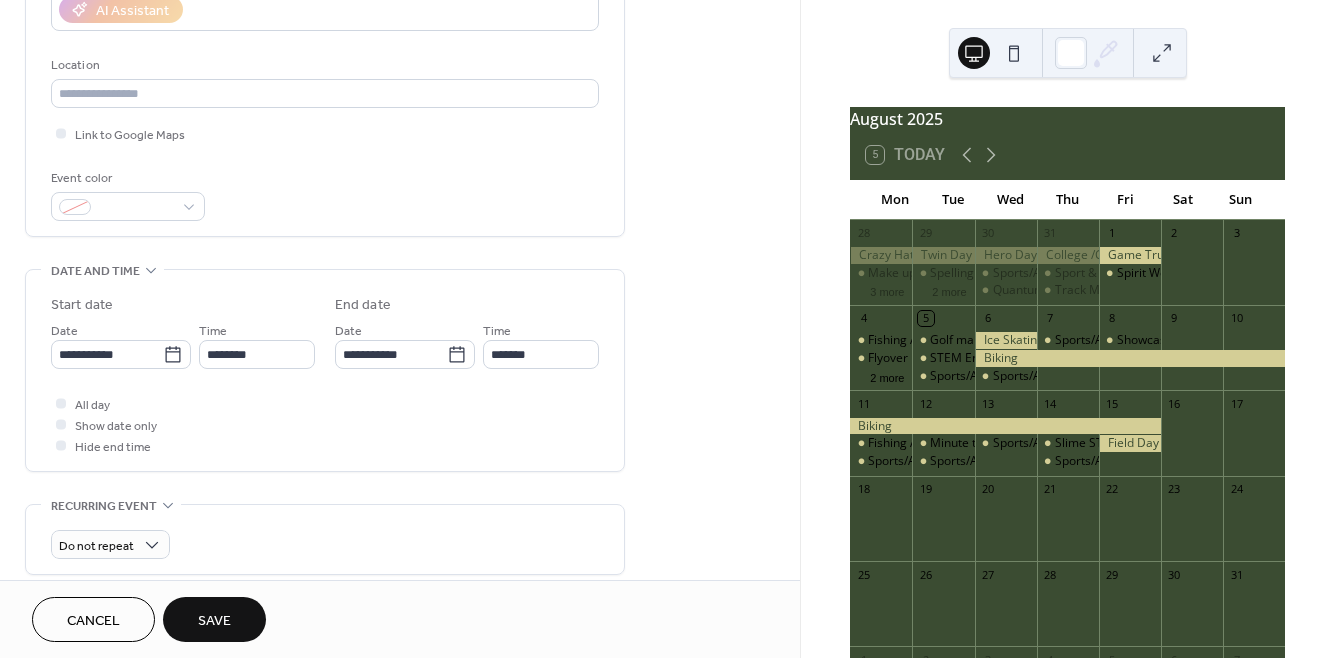 click on "Save" at bounding box center [214, 619] 